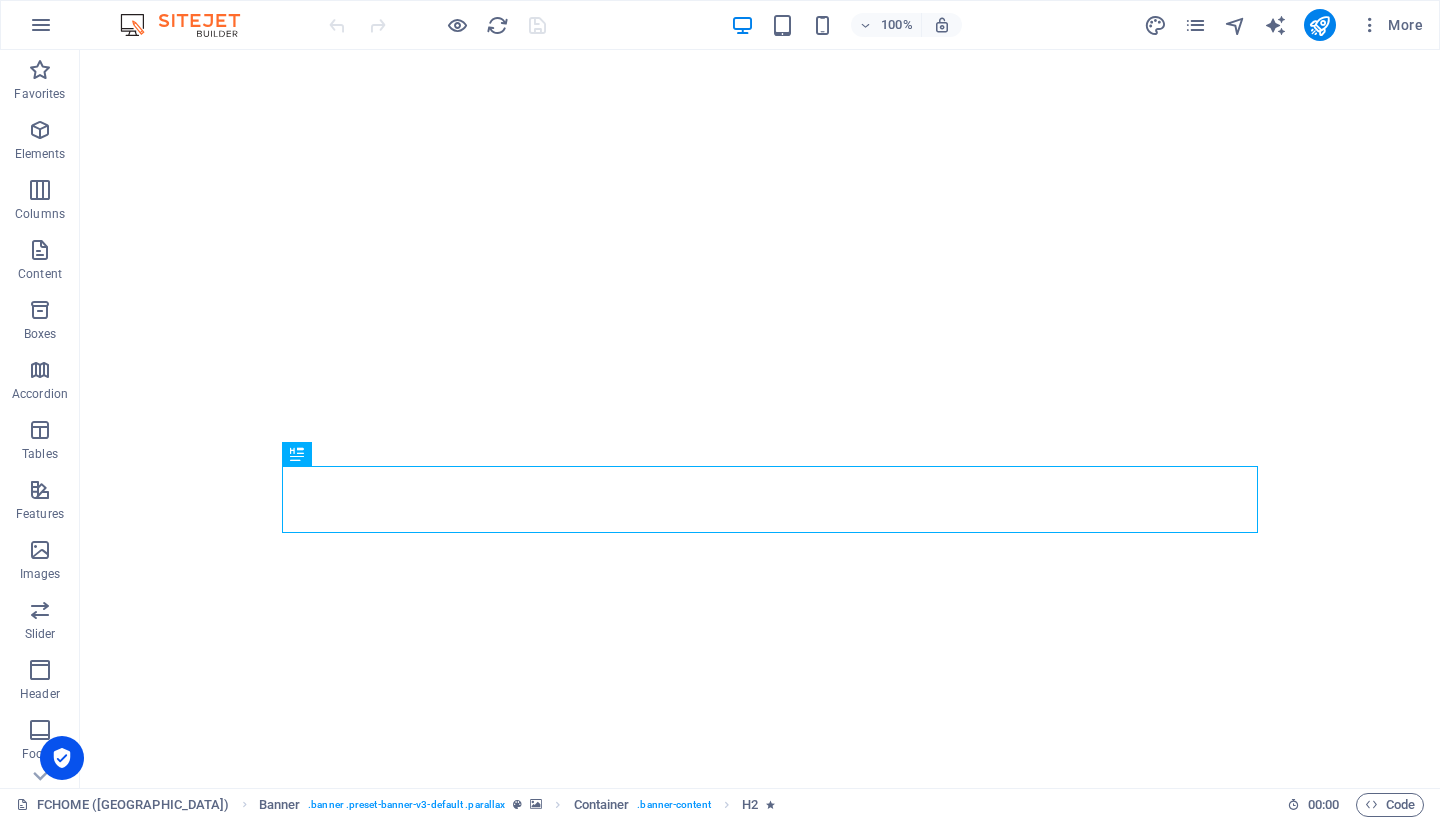 scroll, scrollTop: 0, scrollLeft: 0, axis: both 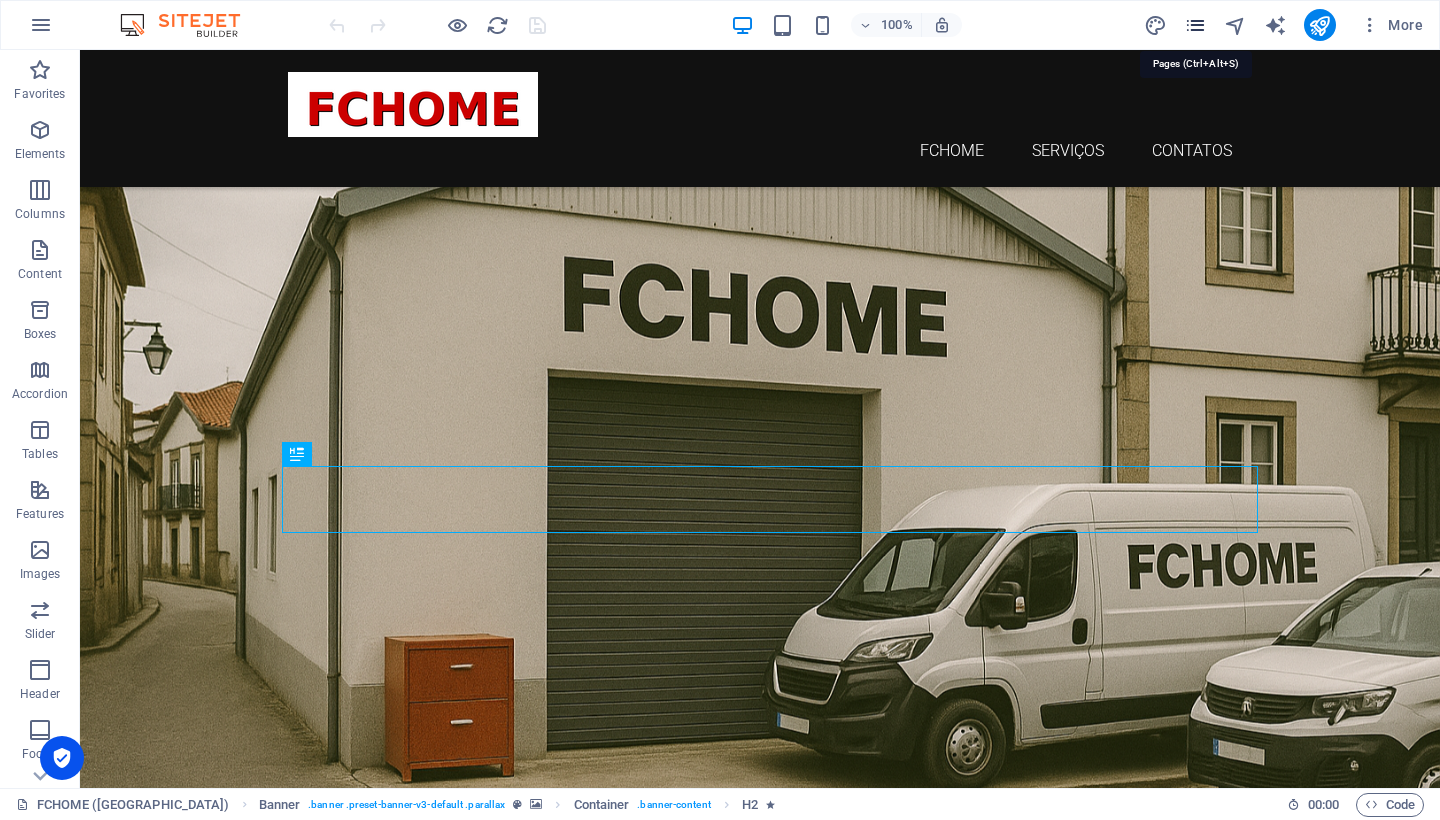 click at bounding box center (1195, 25) 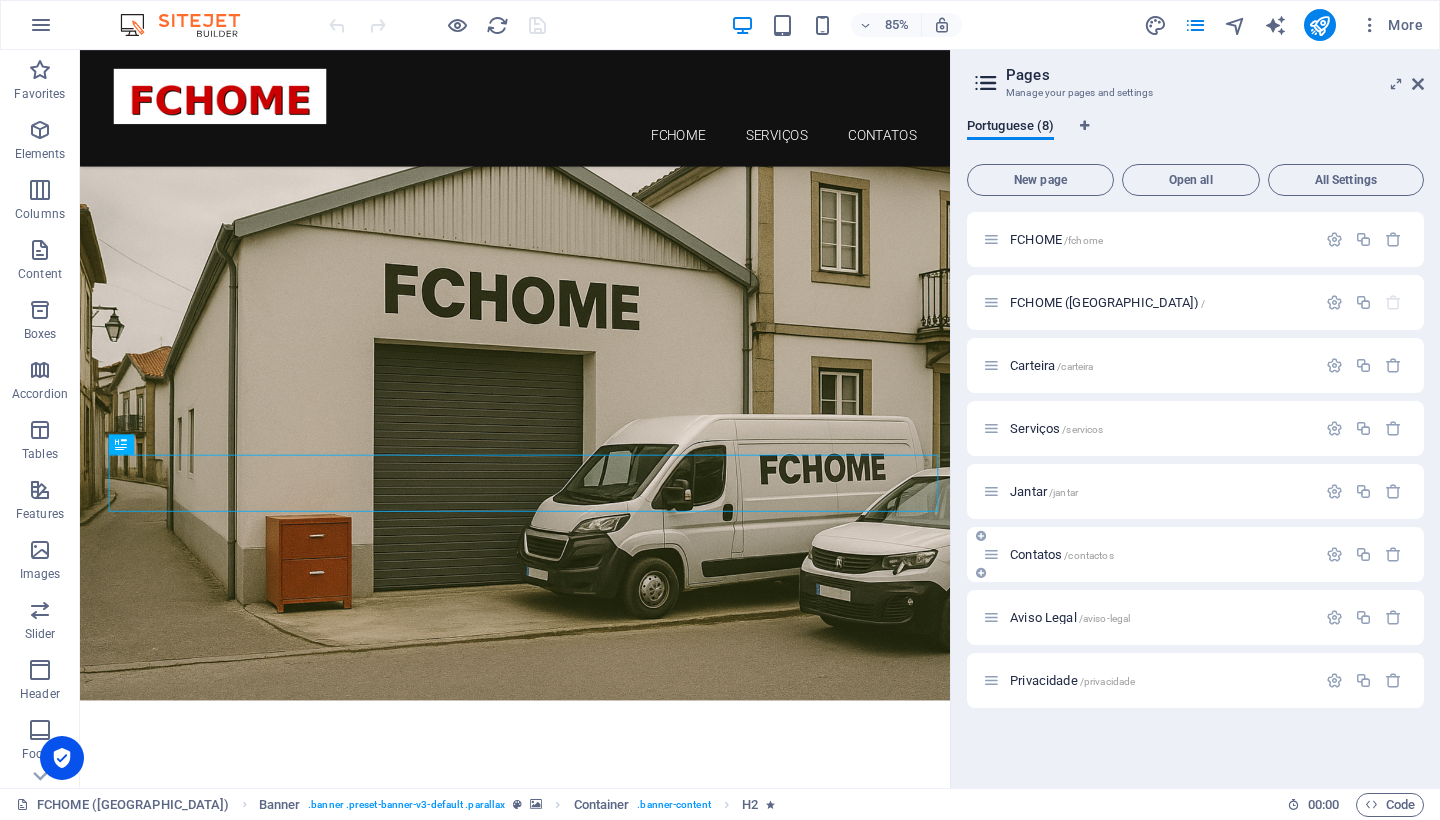 click on "Contatos /contactos" at bounding box center [1195, 554] 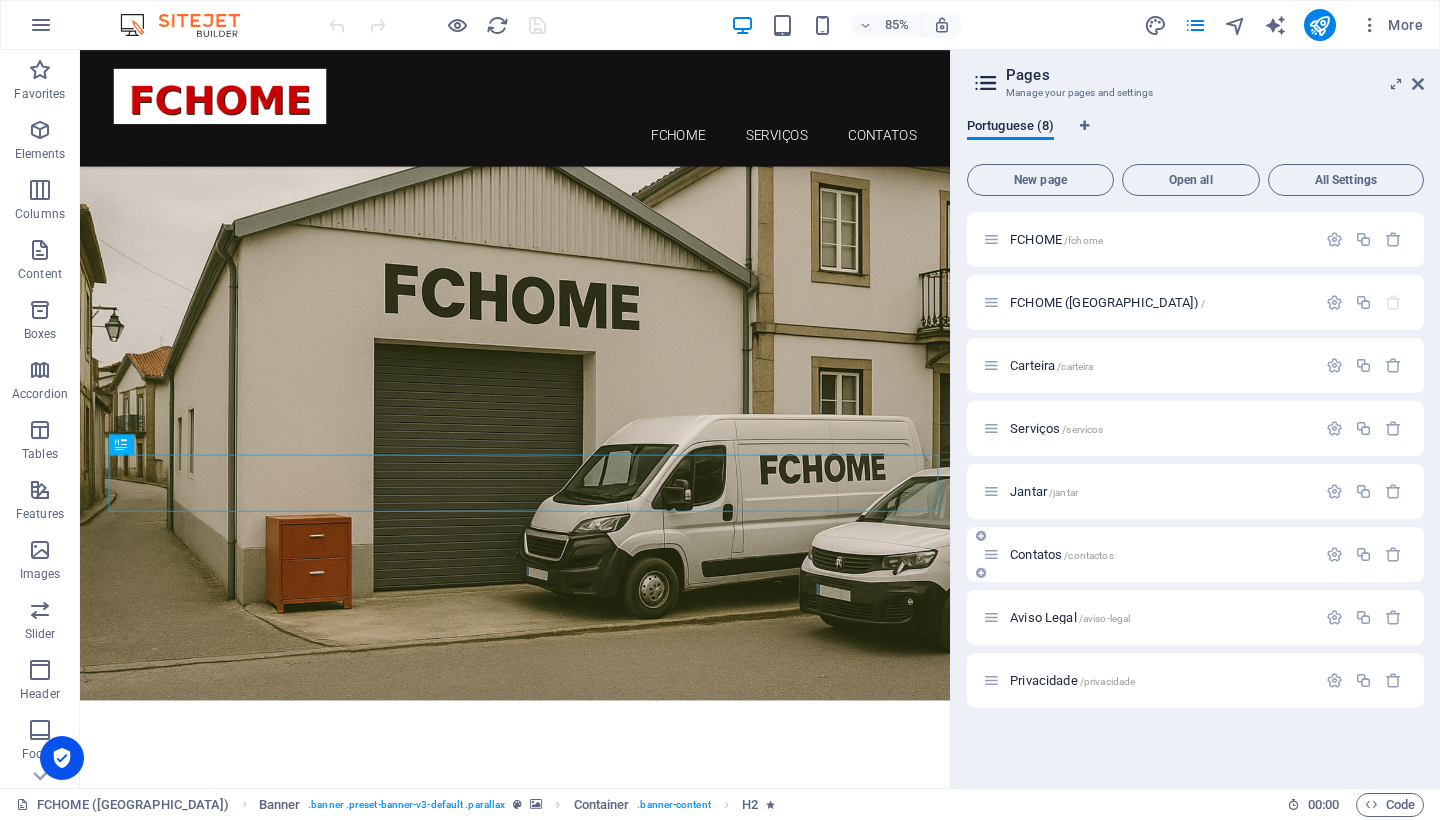 click on "Contatos /contactos" at bounding box center [1062, 554] 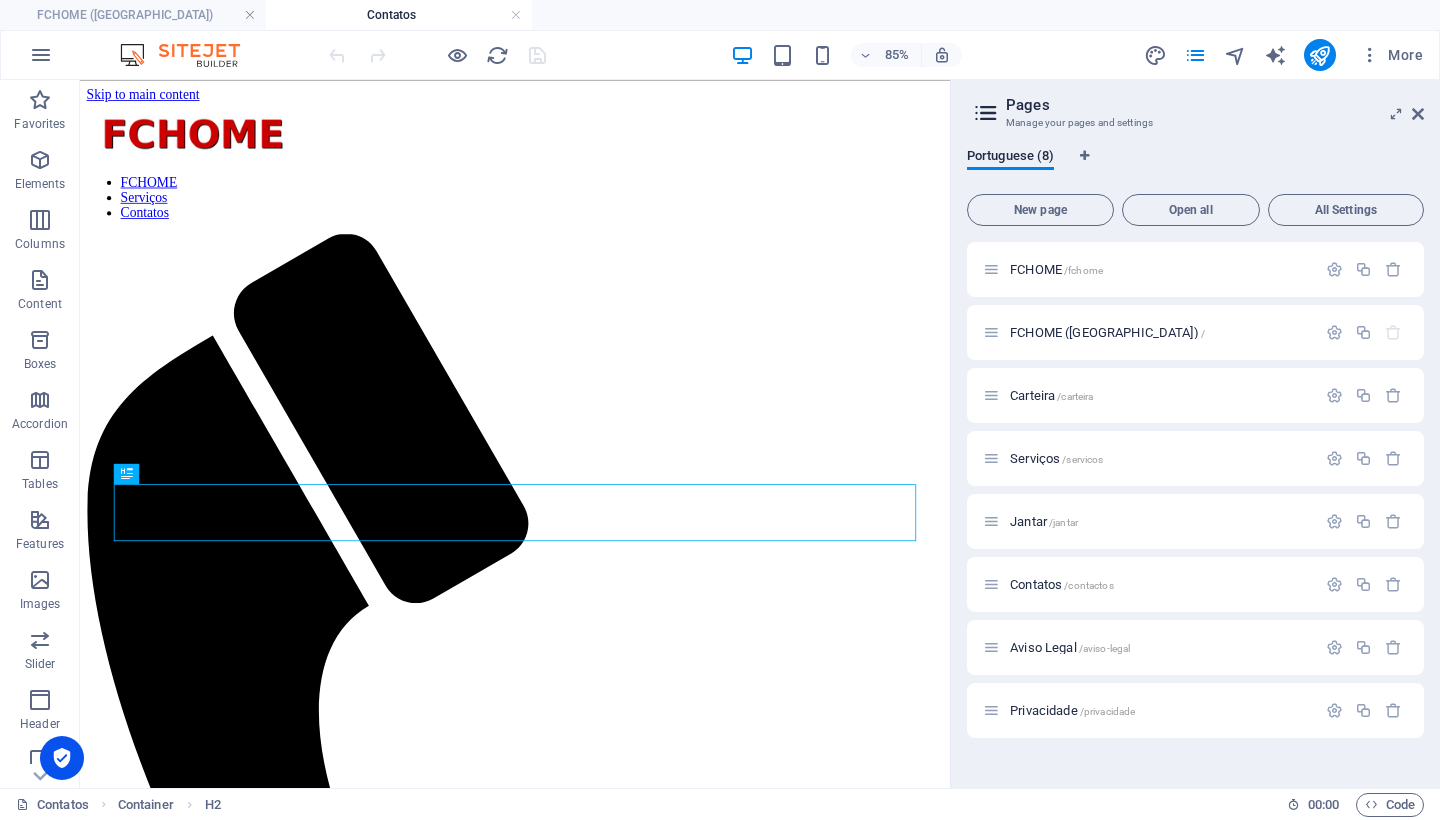 scroll, scrollTop: 0, scrollLeft: 0, axis: both 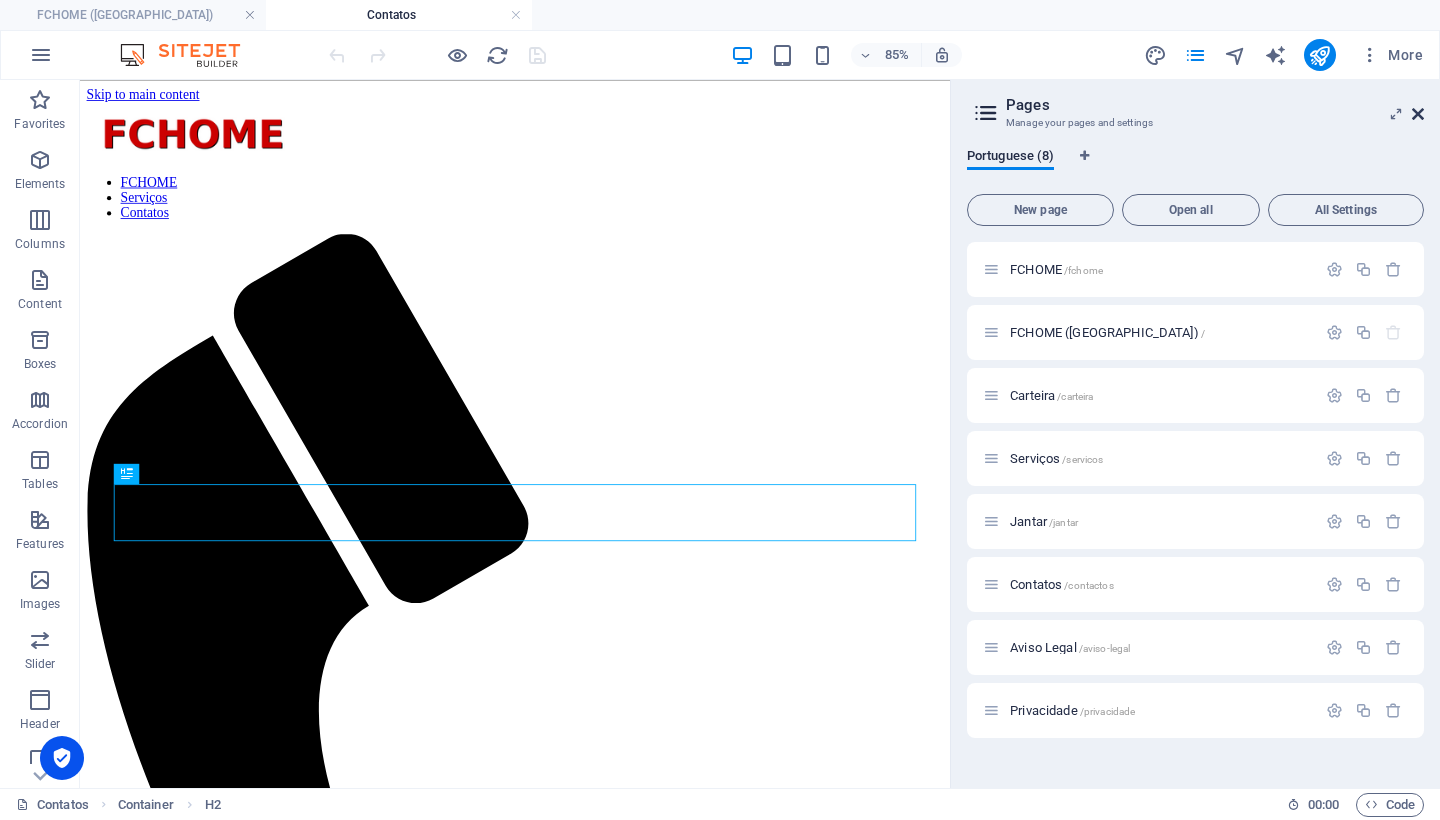 click at bounding box center [1418, 114] 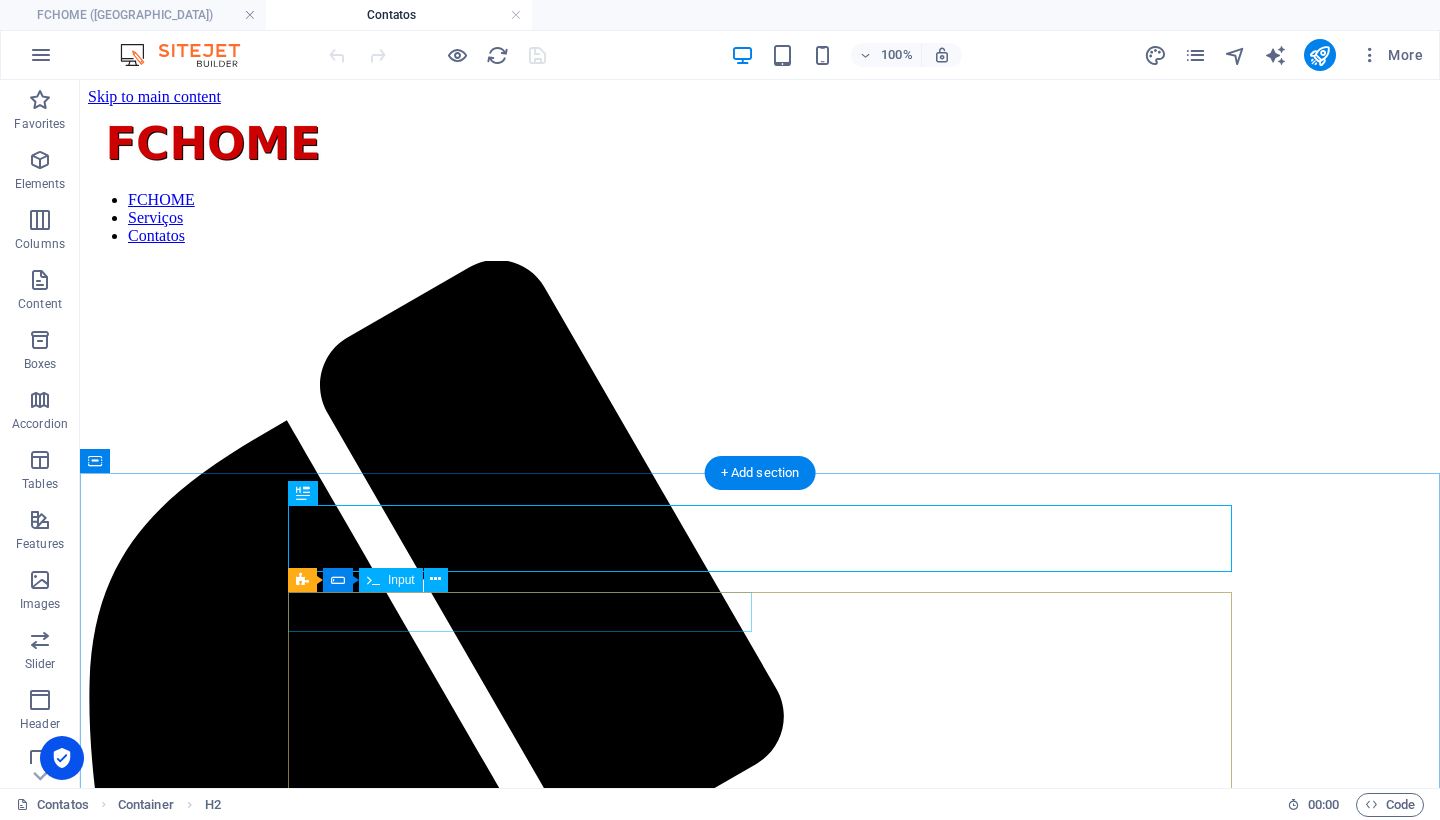 click on "NOME" 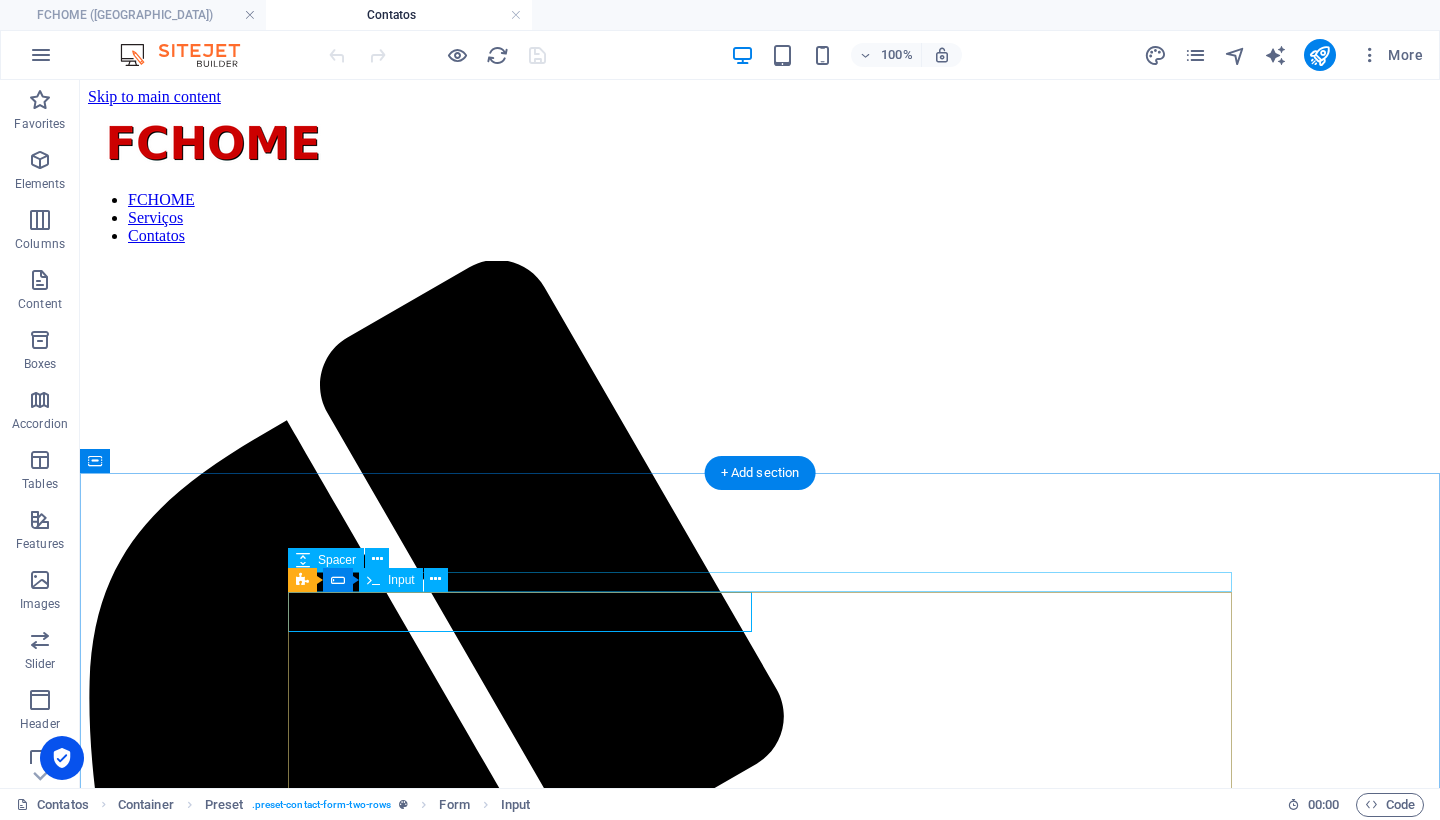 click on "Input" at bounding box center (401, 580) 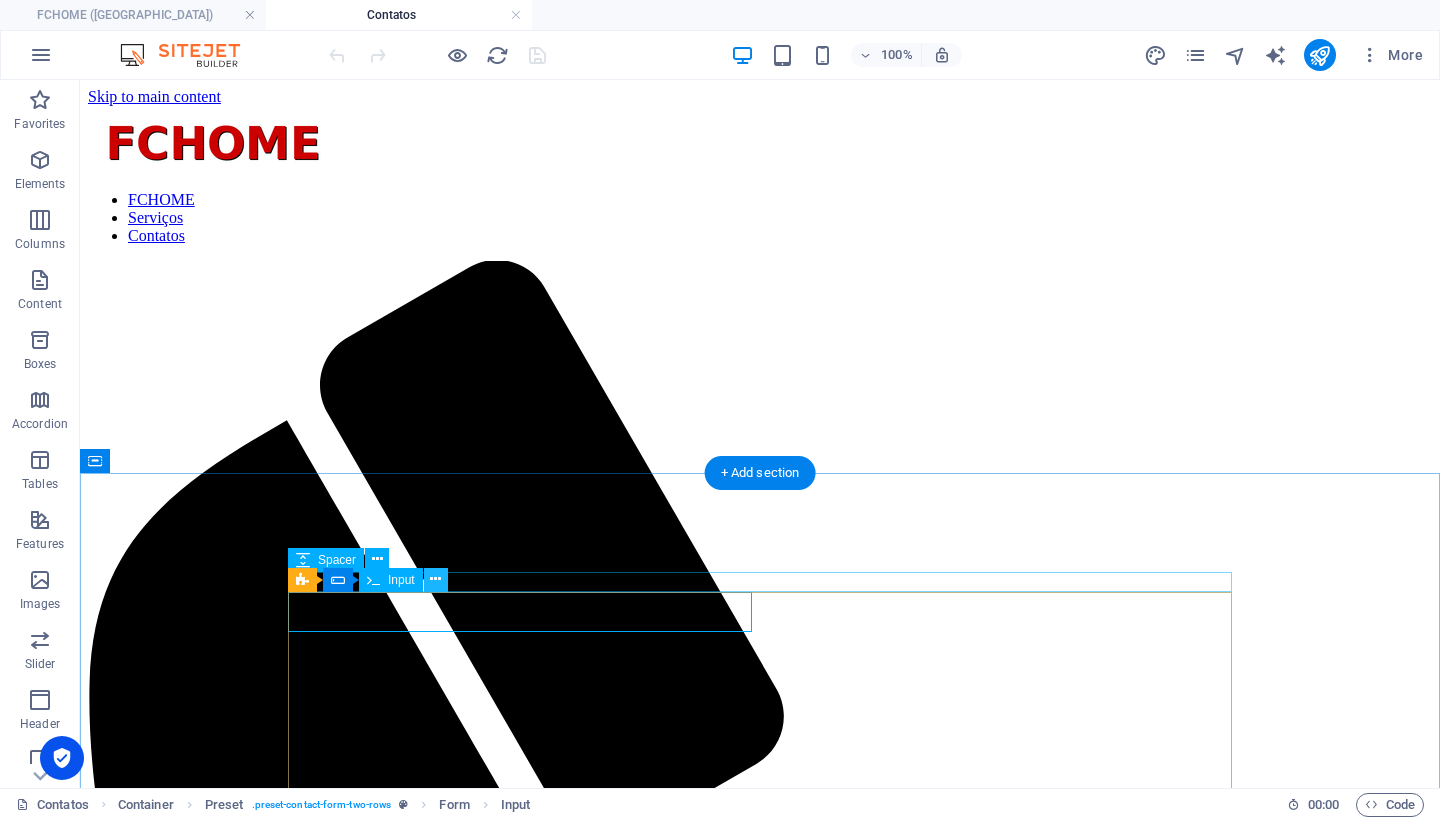 click at bounding box center [435, 579] 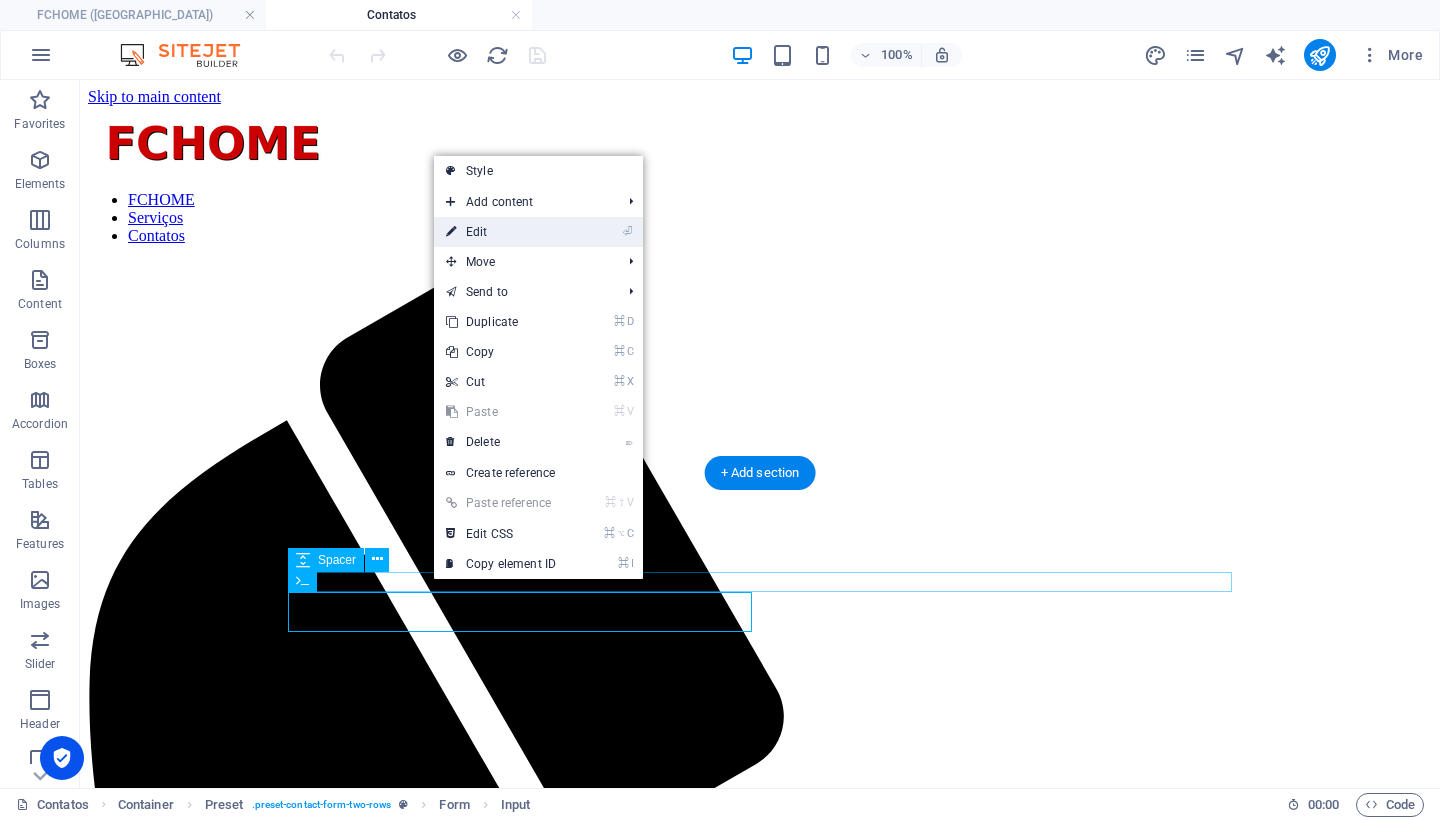 click on "⏎  Edit" at bounding box center [501, 232] 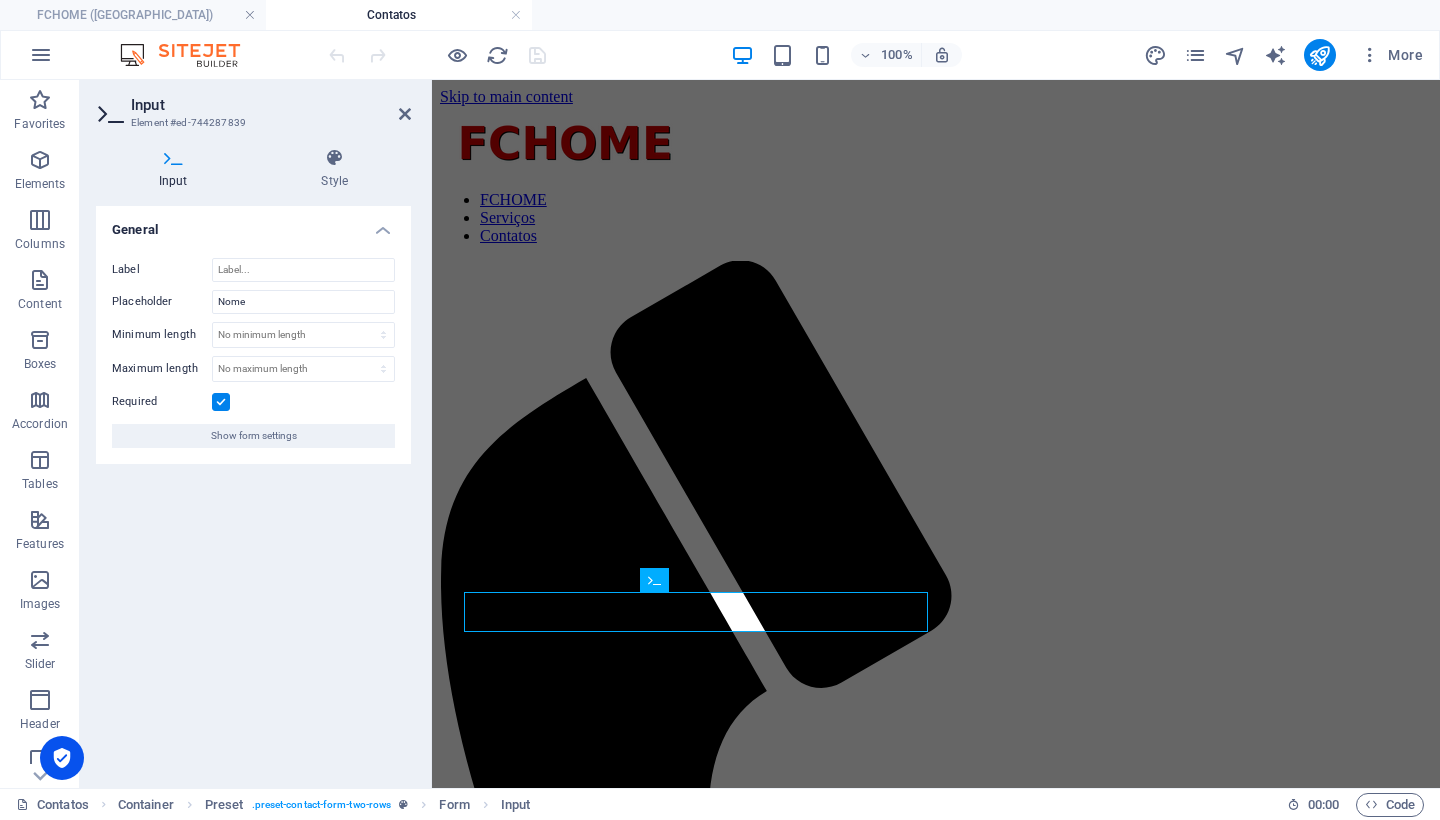 click at bounding box center (221, 402) 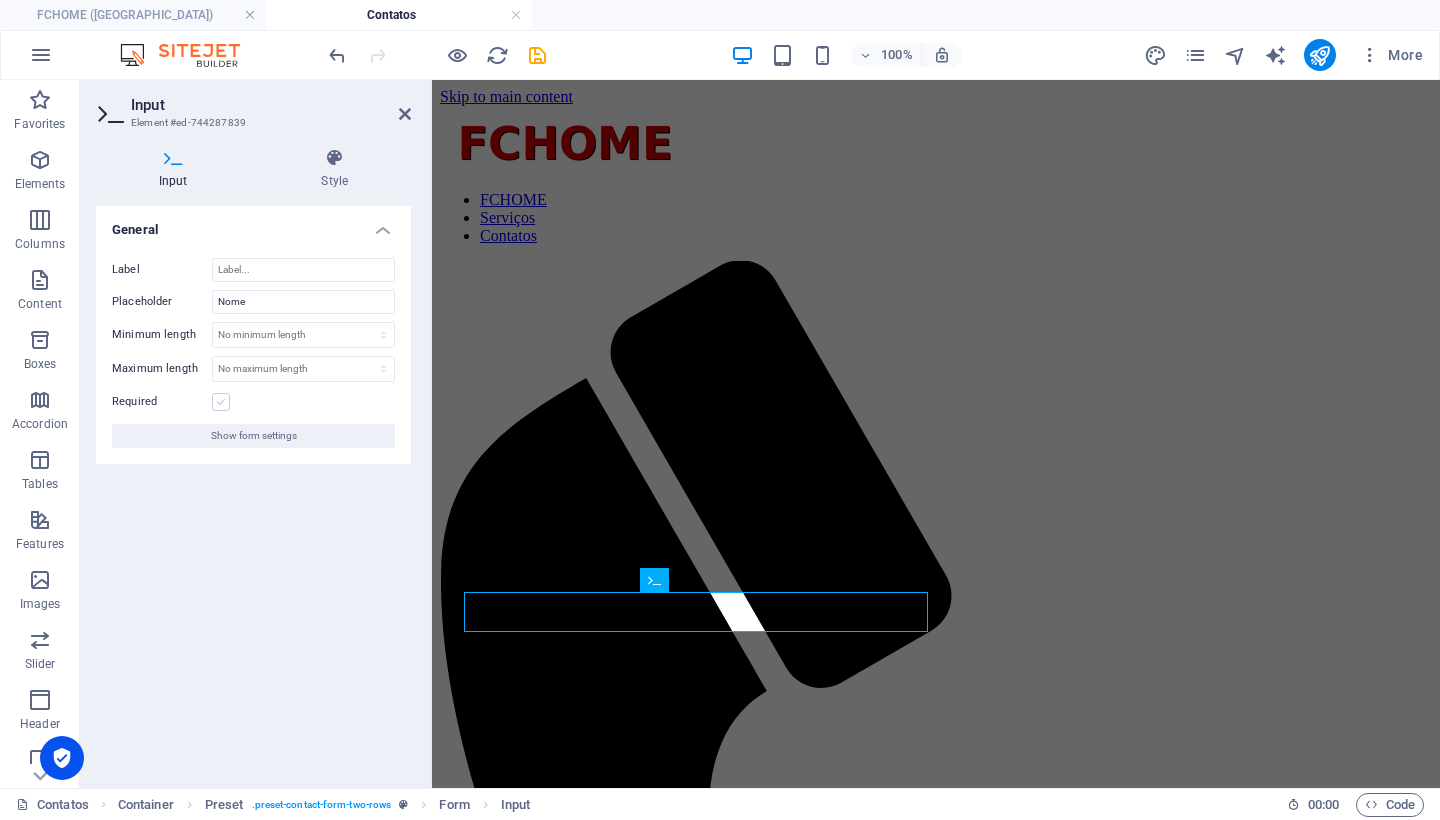 click at bounding box center (221, 402) 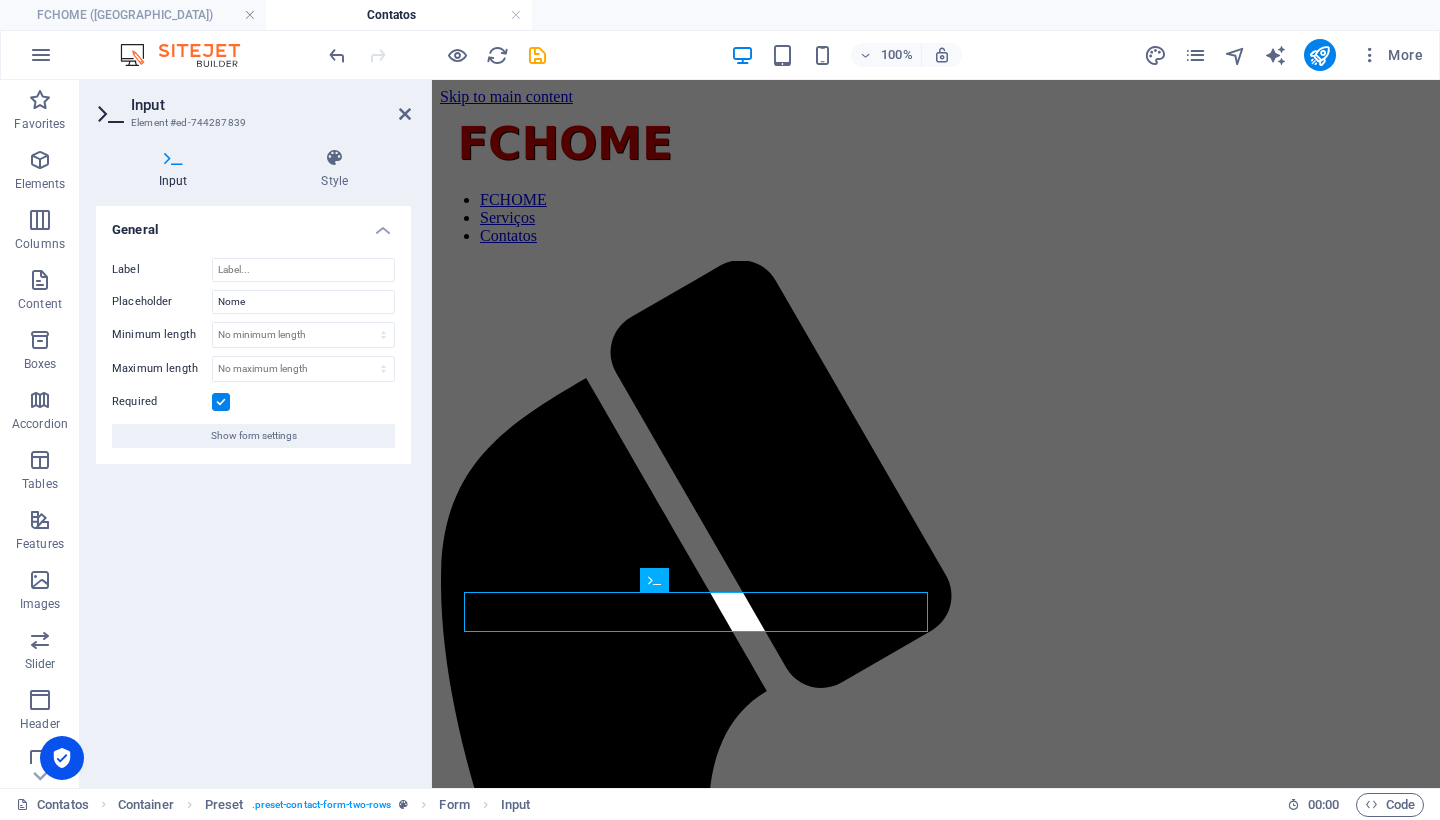 click at bounding box center (221, 402) 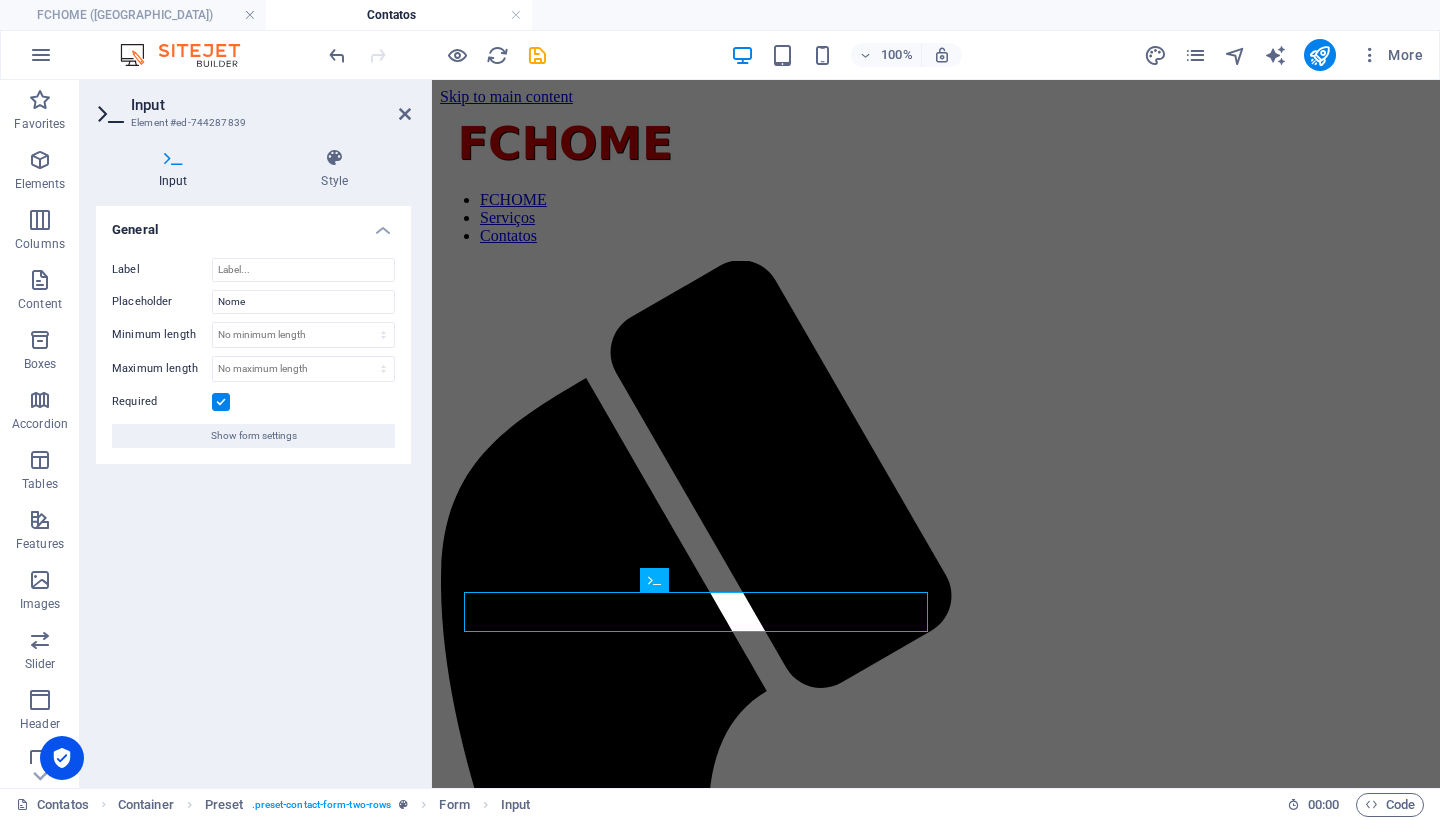 click on "Required" at bounding box center [0, 0] 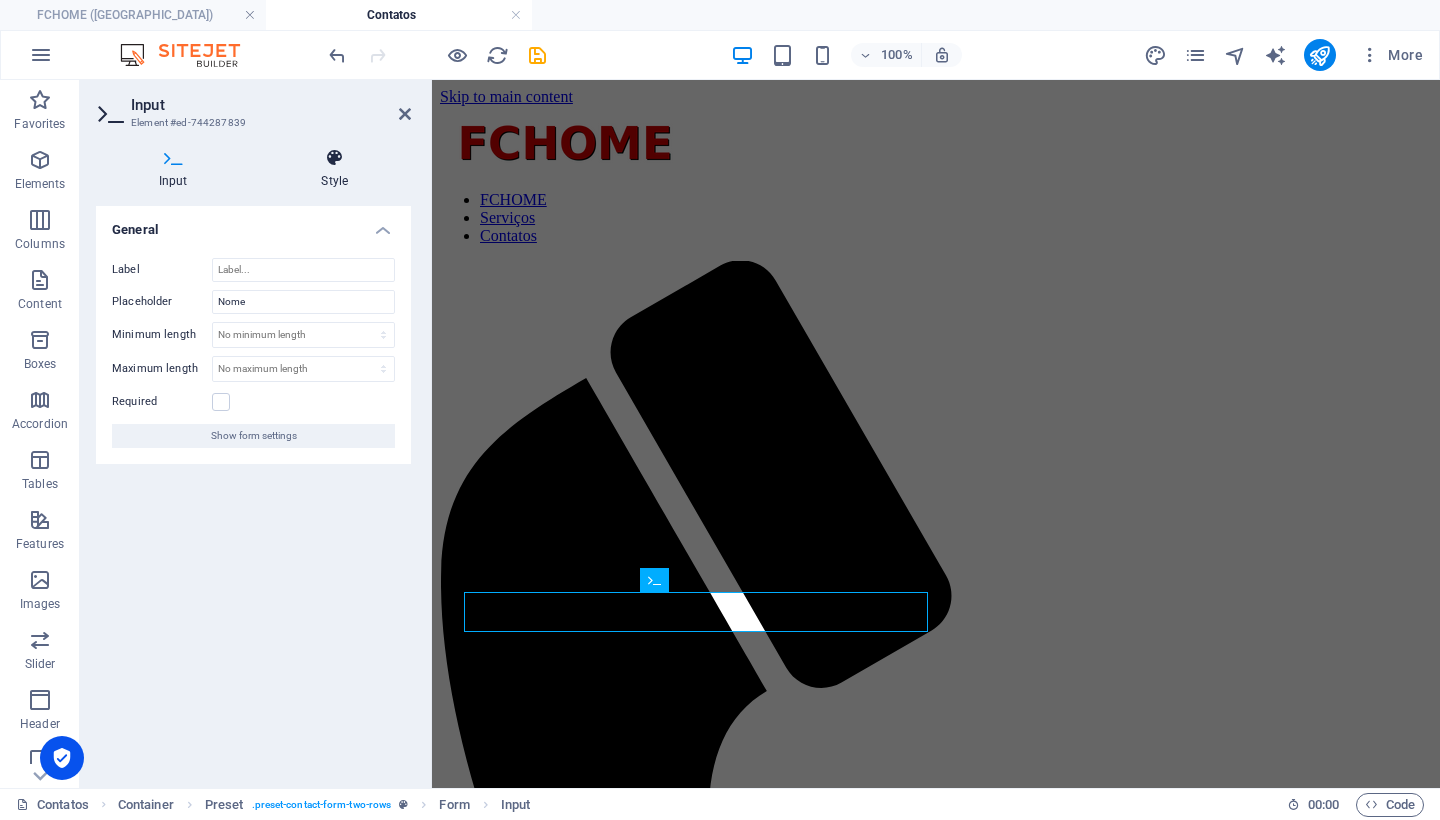click on "Style" at bounding box center [335, 169] 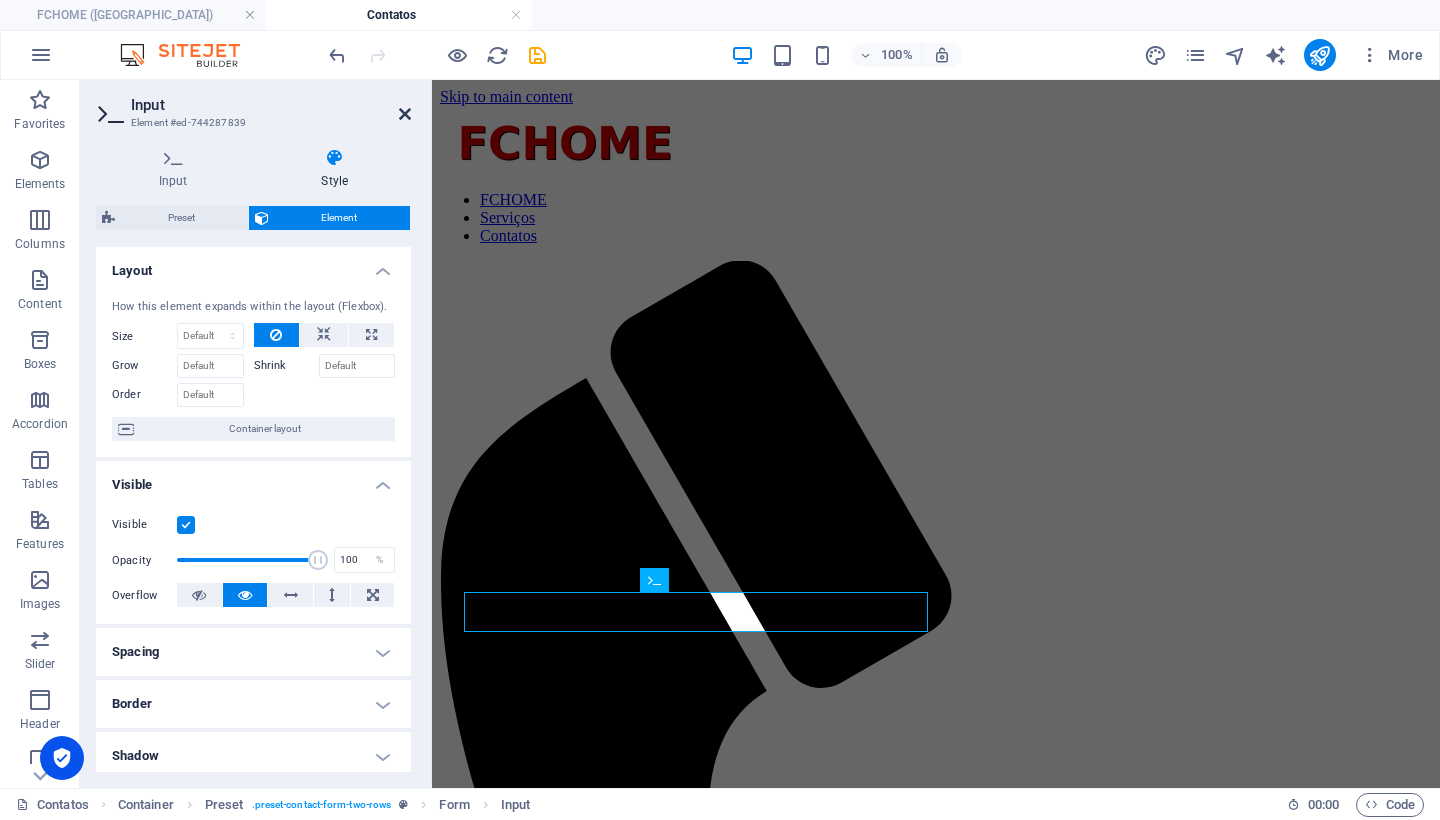 click at bounding box center (405, 114) 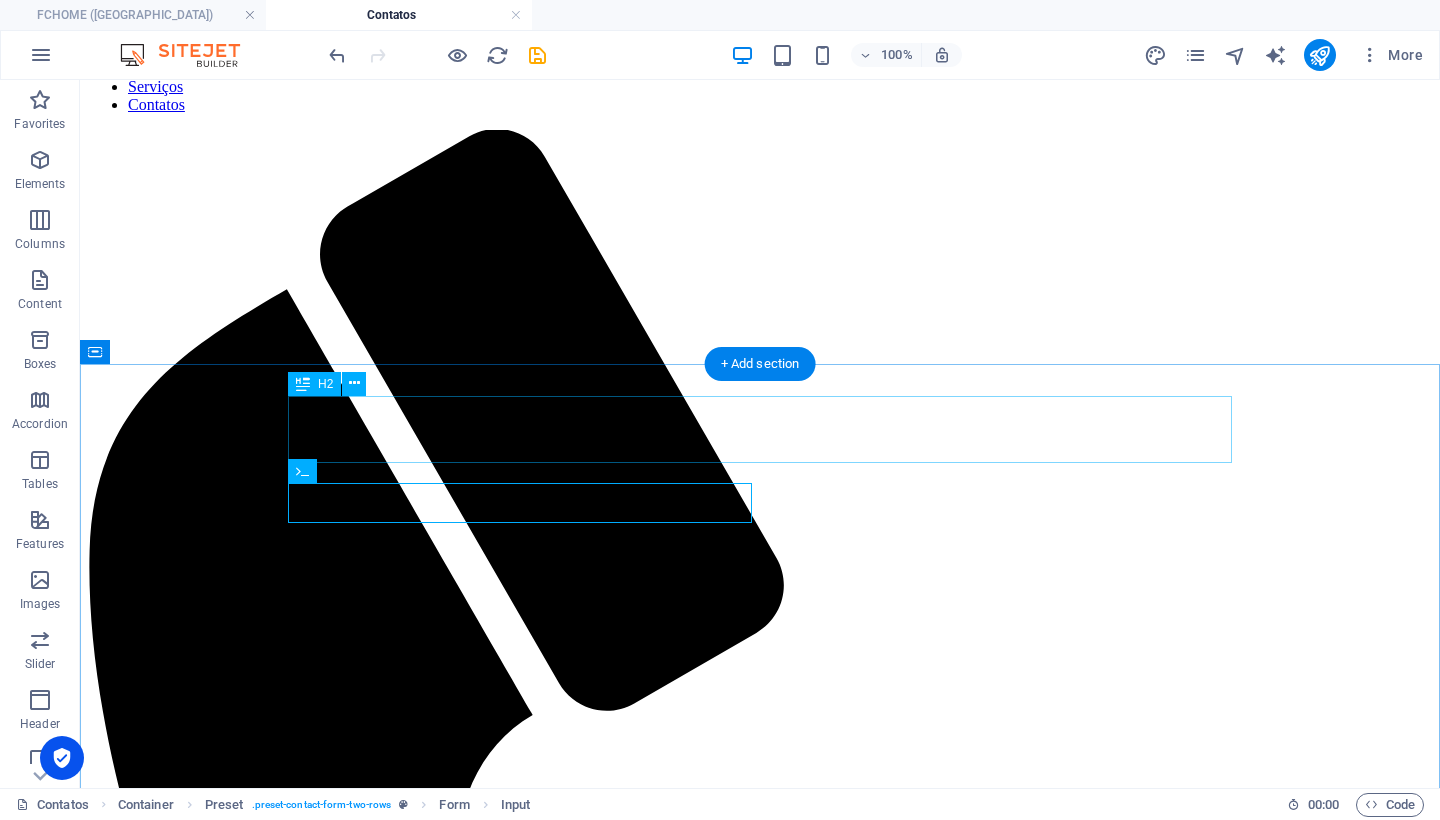 scroll, scrollTop: 137, scrollLeft: 0, axis: vertical 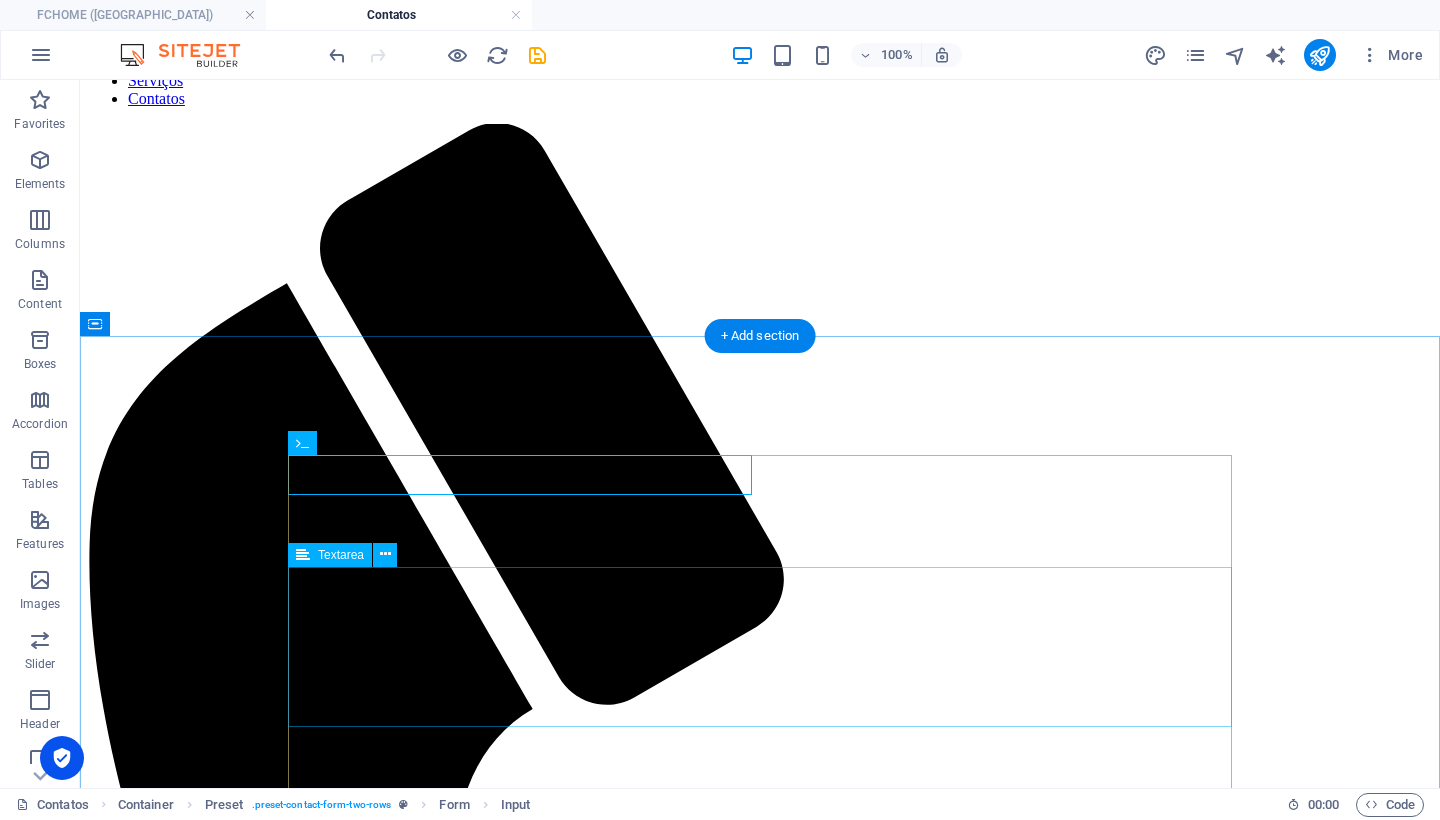 click 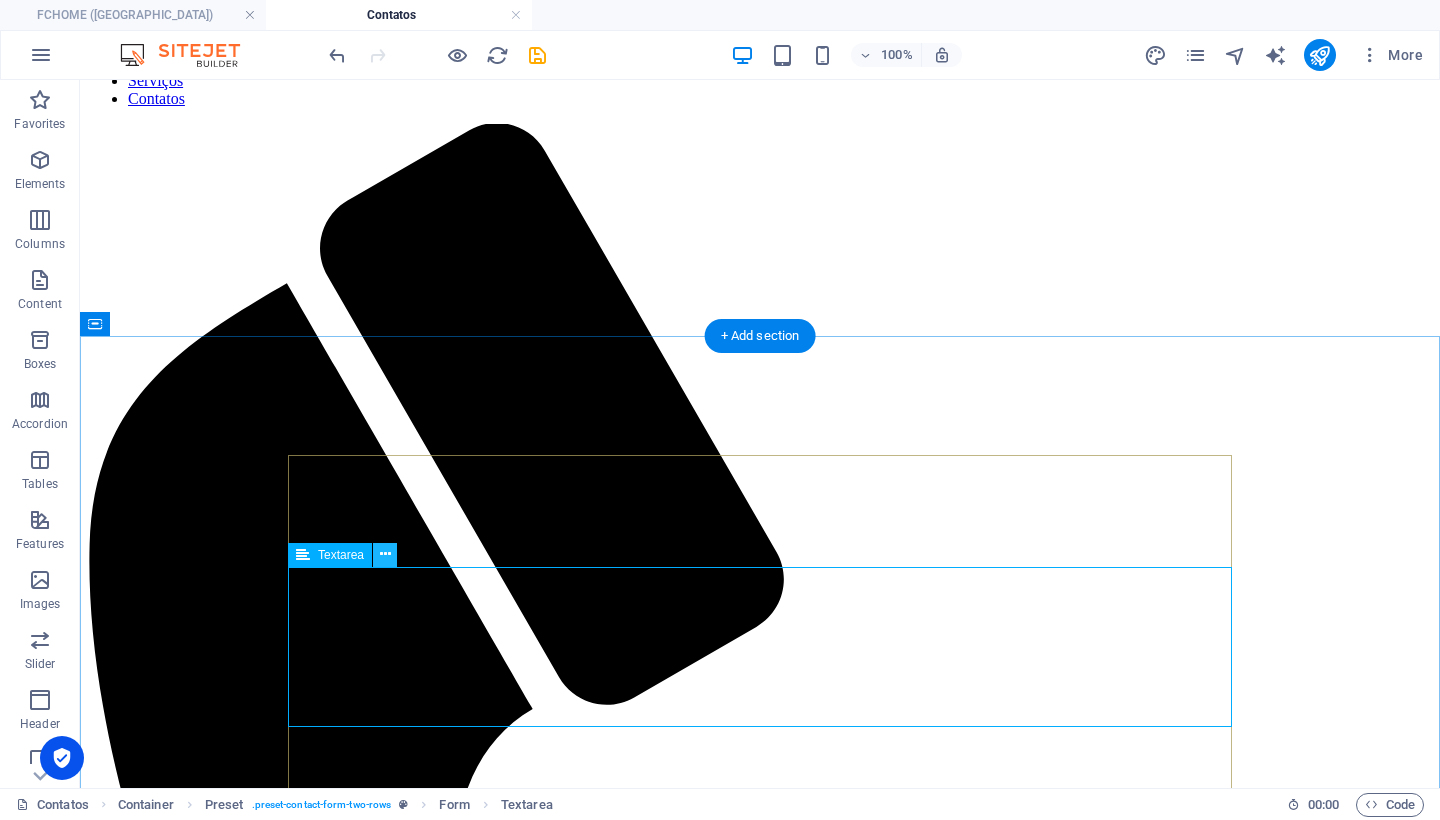 click at bounding box center [385, 554] 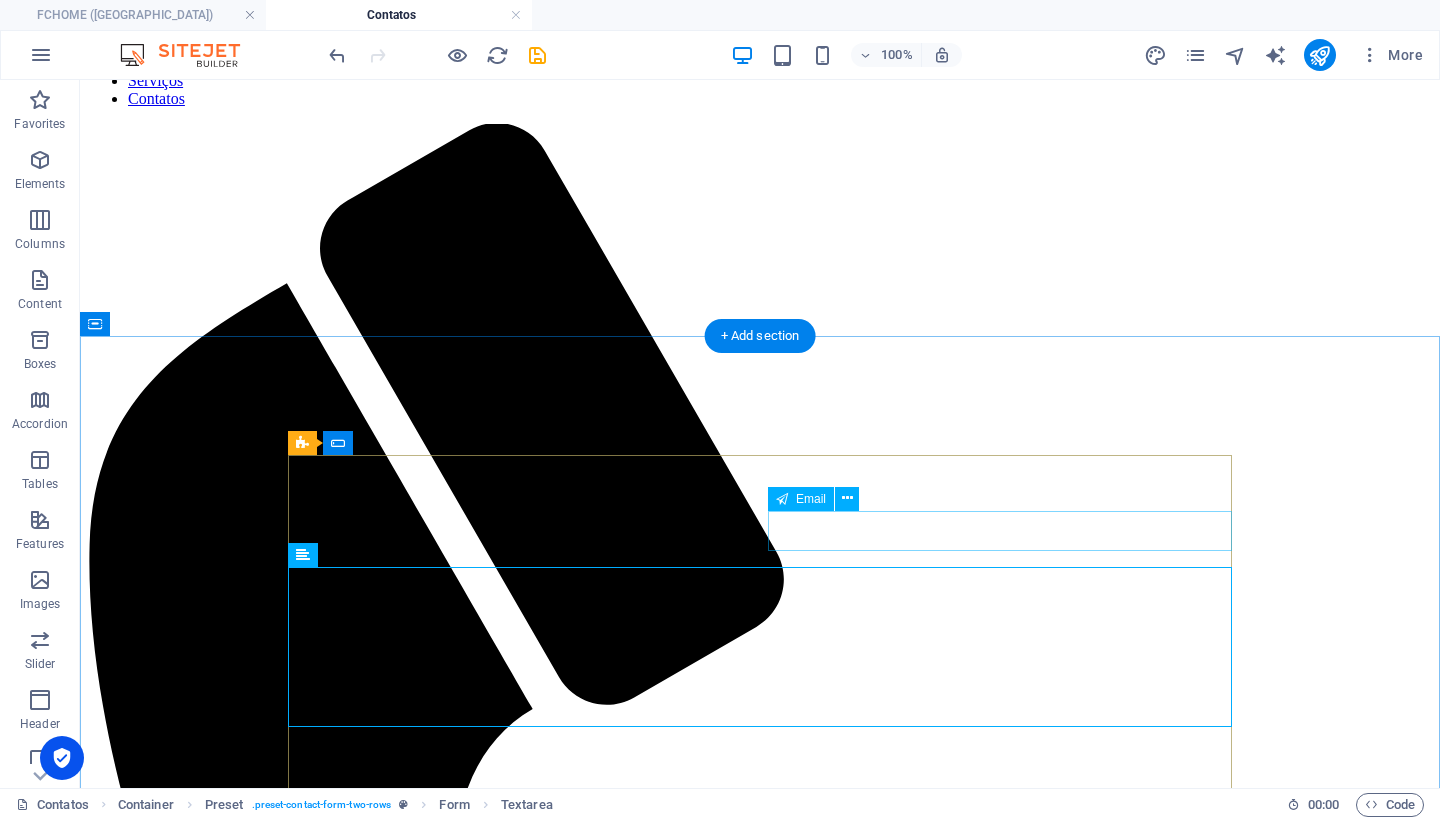 click 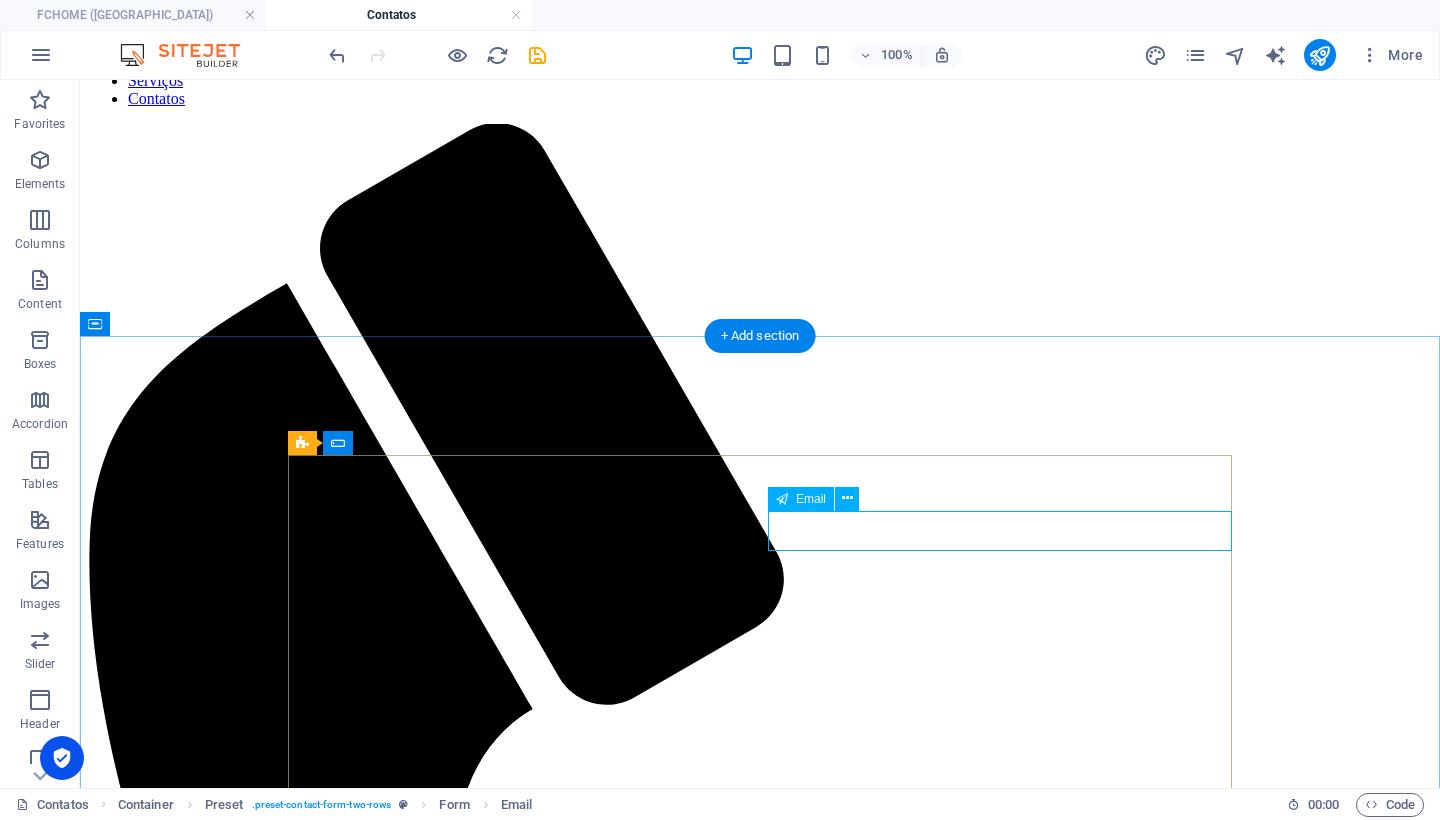 click on "Email" at bounding box center [811, 499] 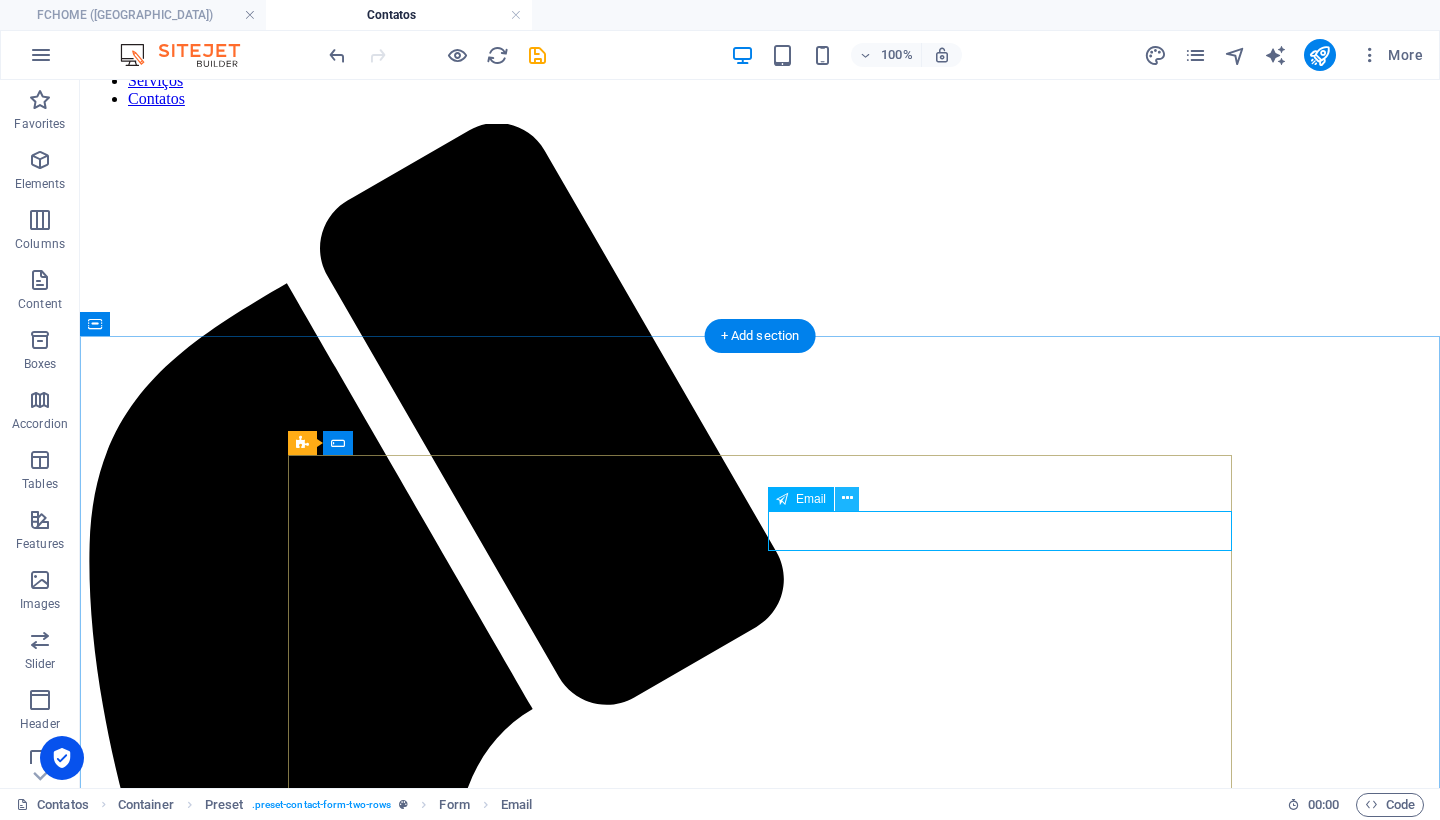 click at bounding box center (847, 498) 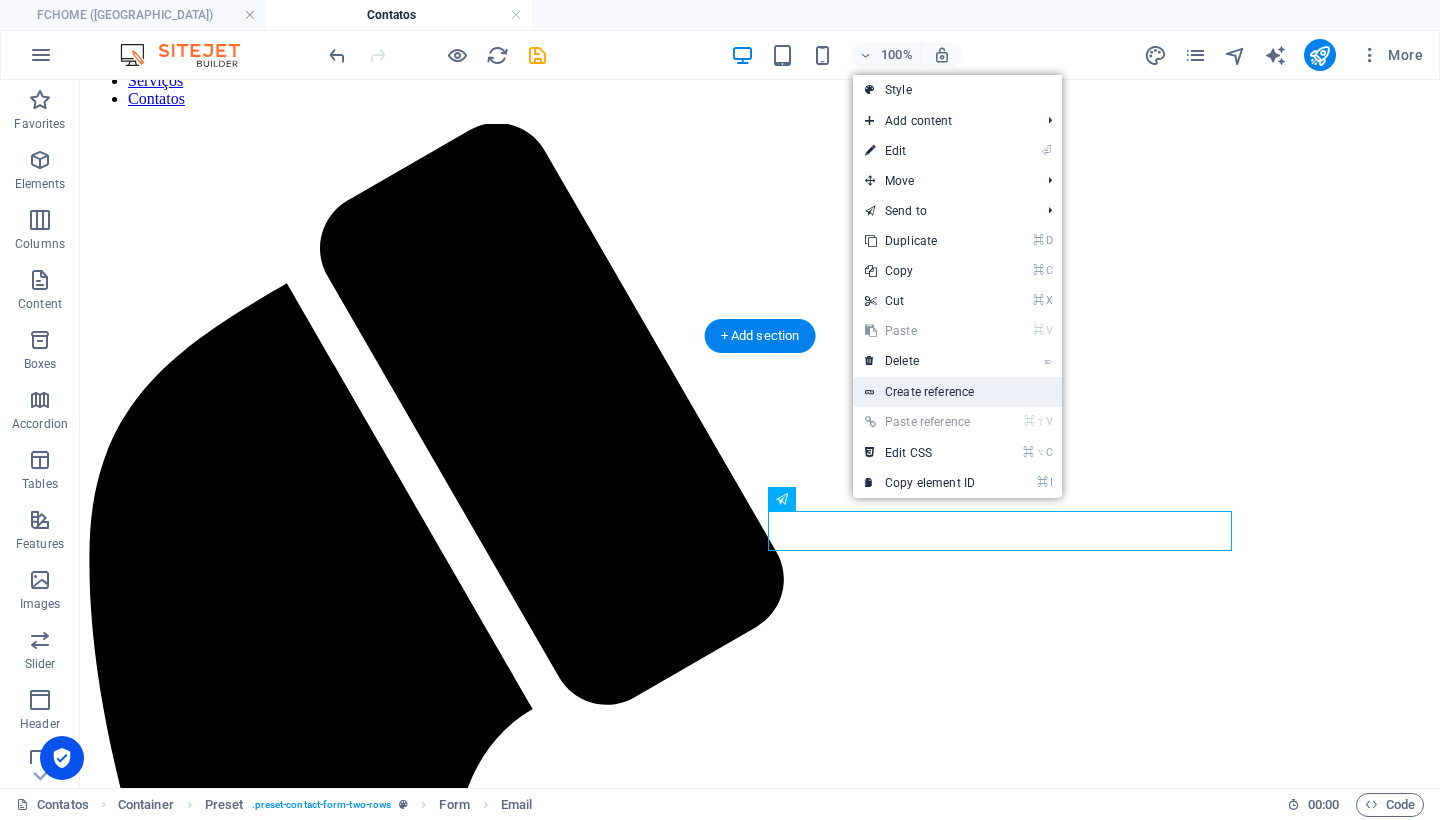 click on "Create reference" at bounding box center (957, 392) 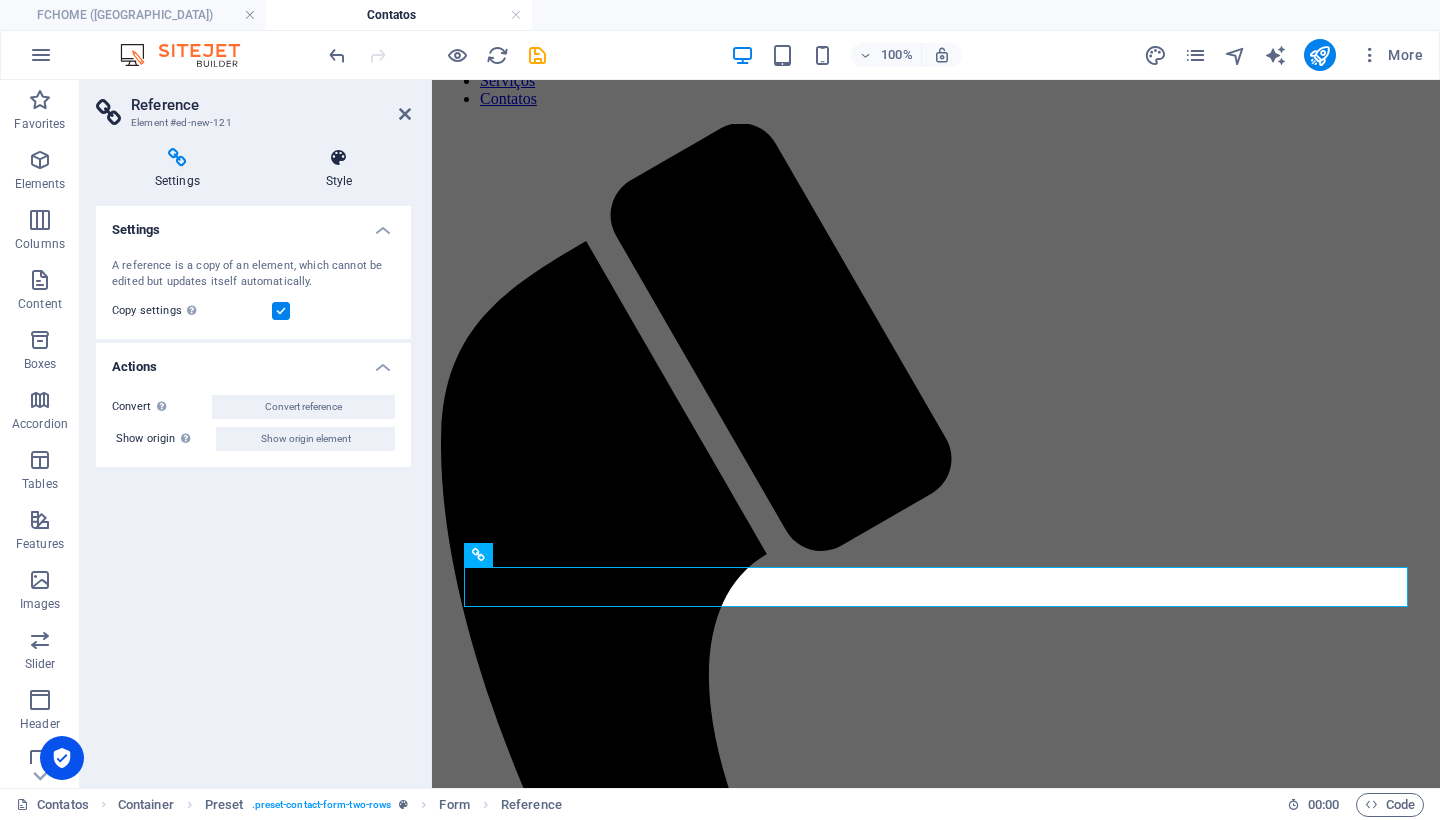 click at bounding box center (339, 158) 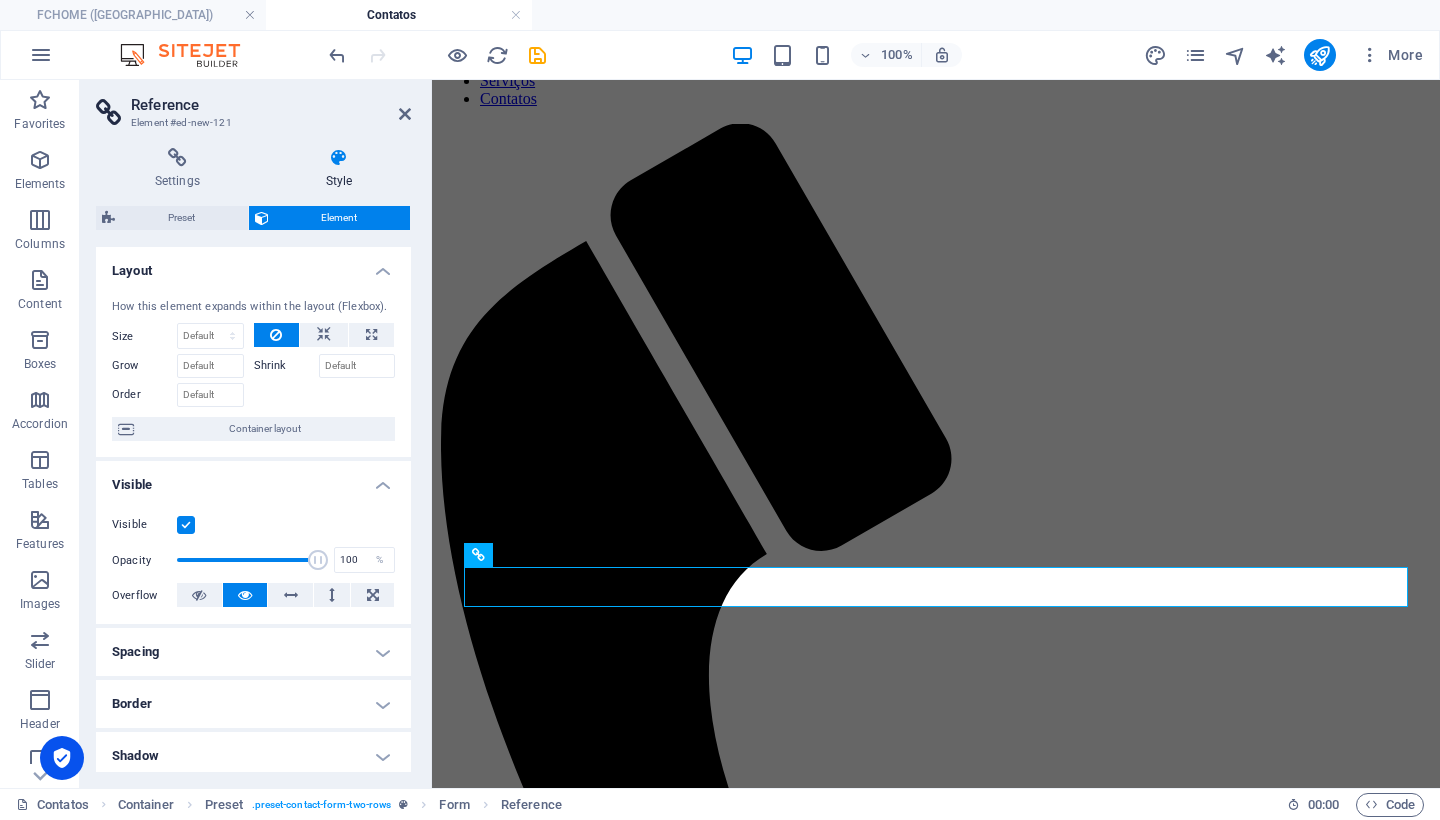 scroll, scrollTop: 0, scrollLeft: 0, axis: both 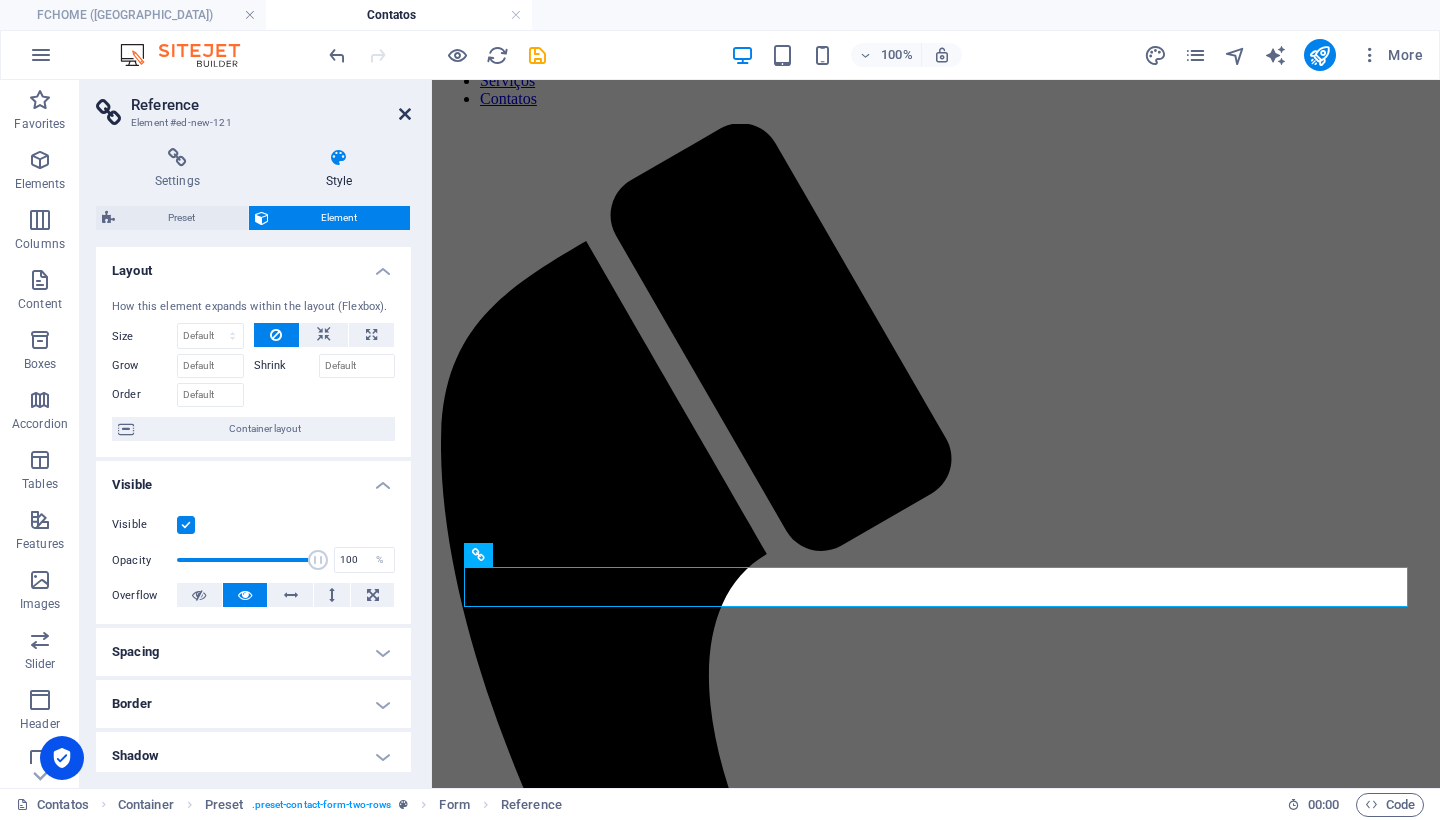 click at bounding box center (405, 114) 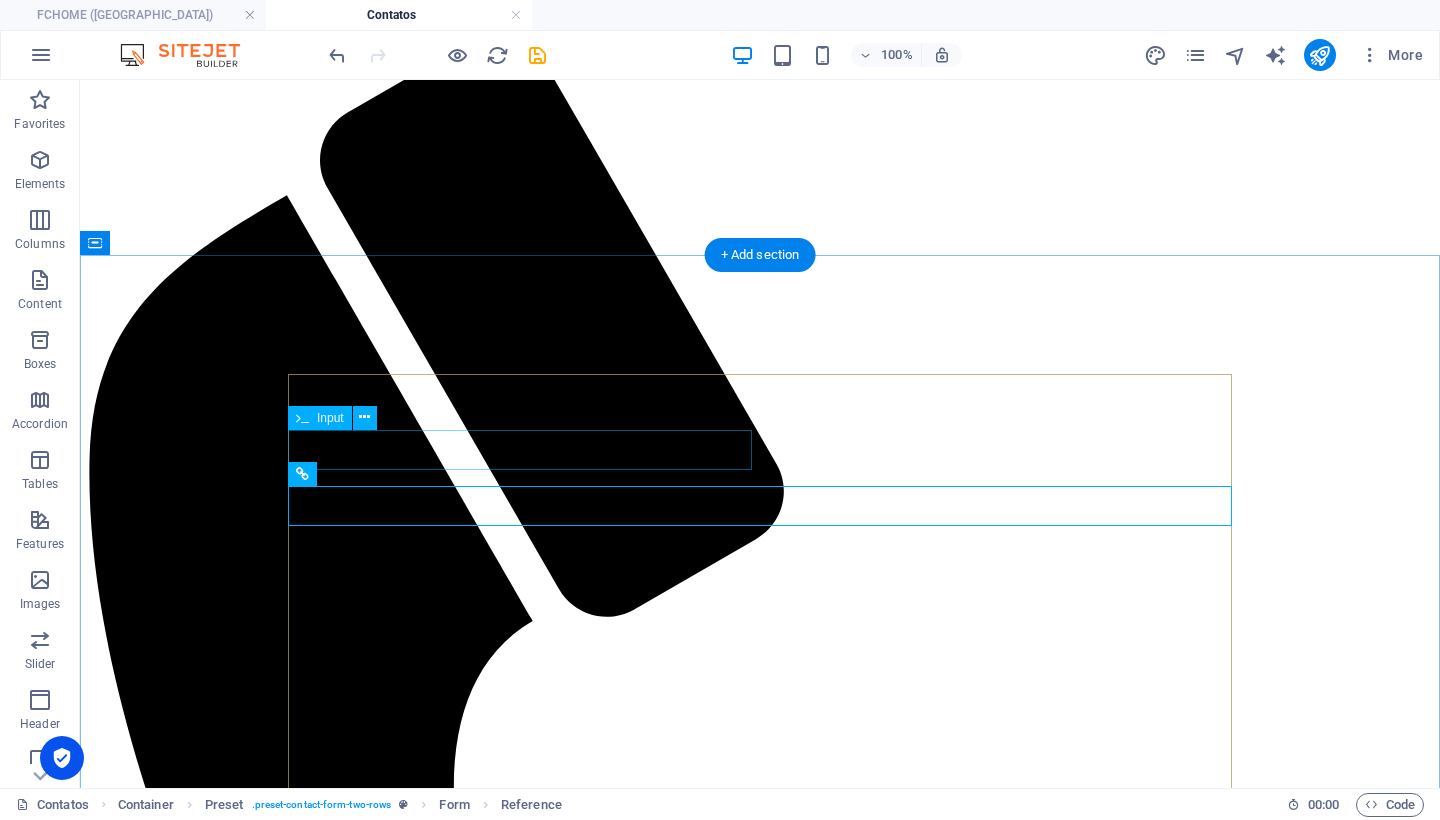scroll, scrollTop: 226, scrollLeft: 0, axis: vertical 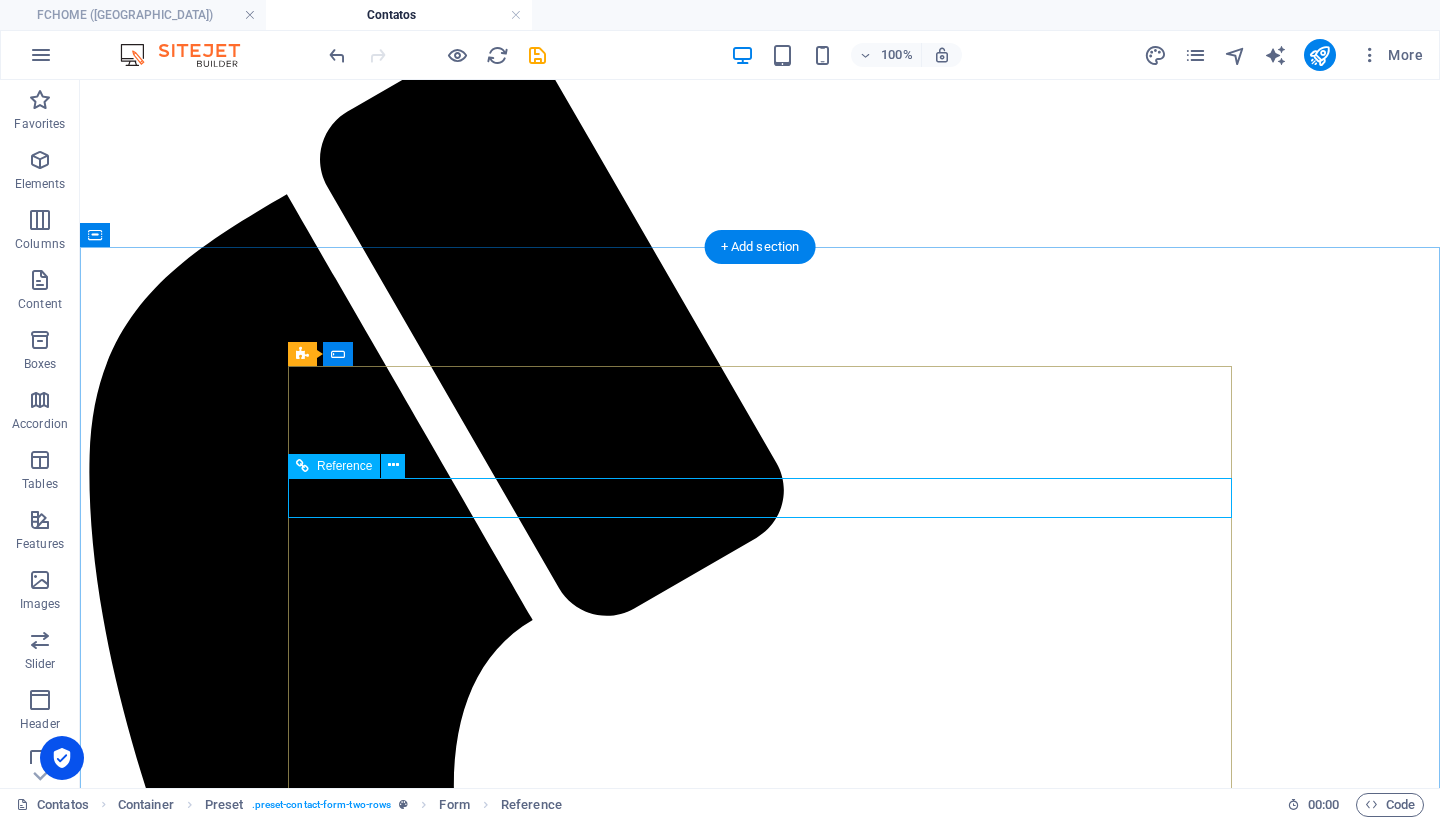 click 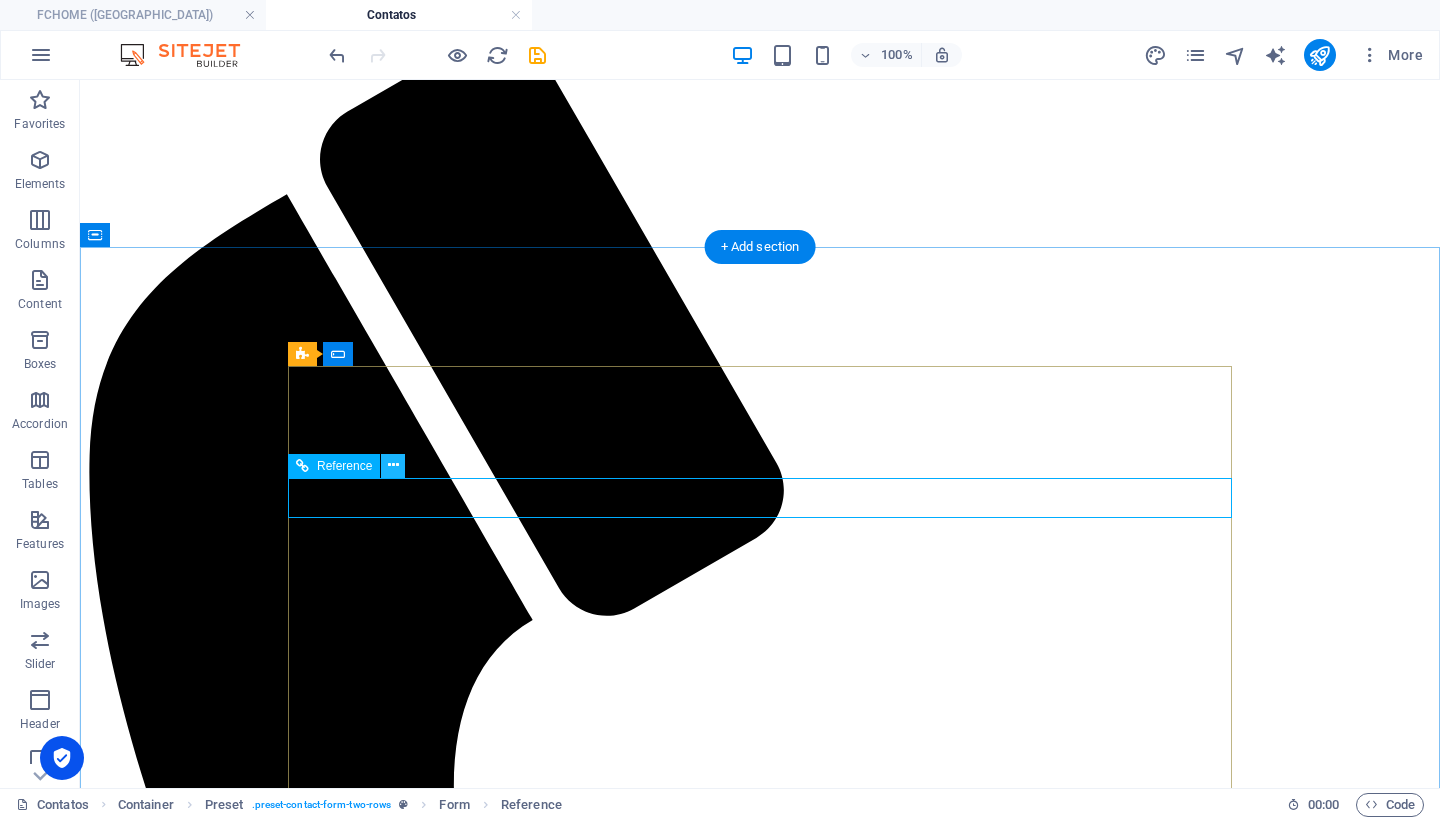click at bounding box center (393, 466) 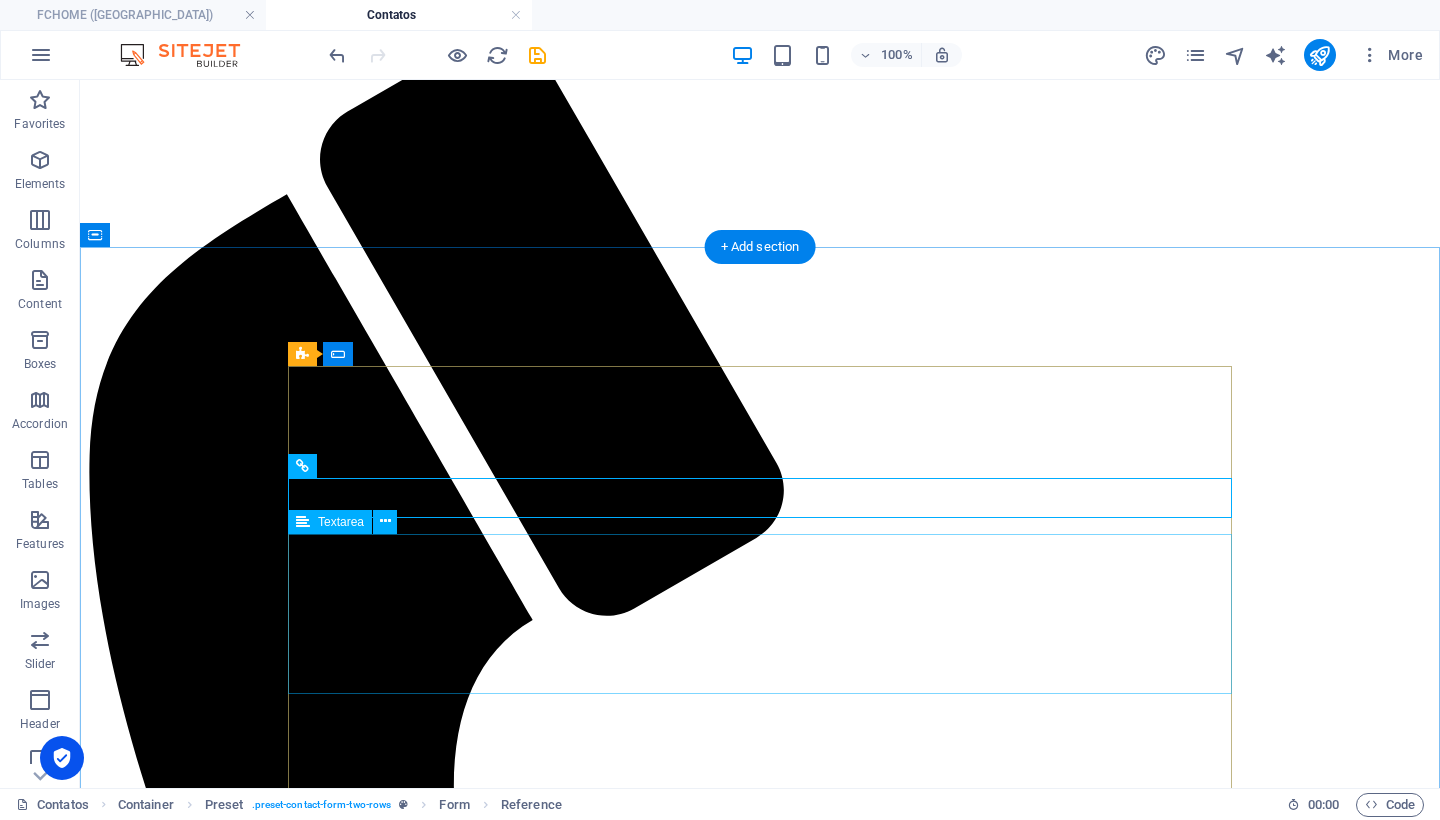 click 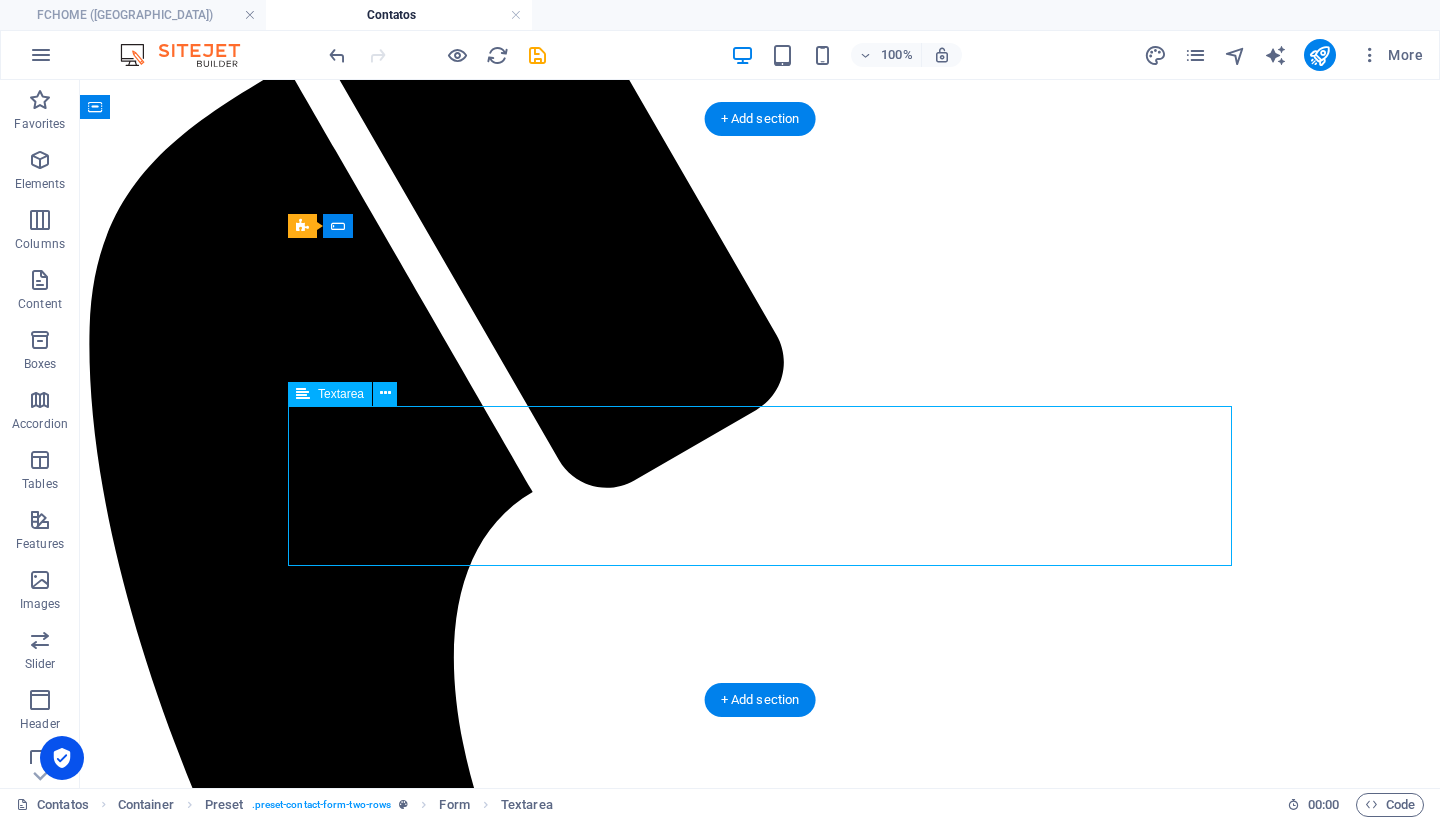 scroll, scrollTop: 355, scrollLeft: 0, axis: vertical 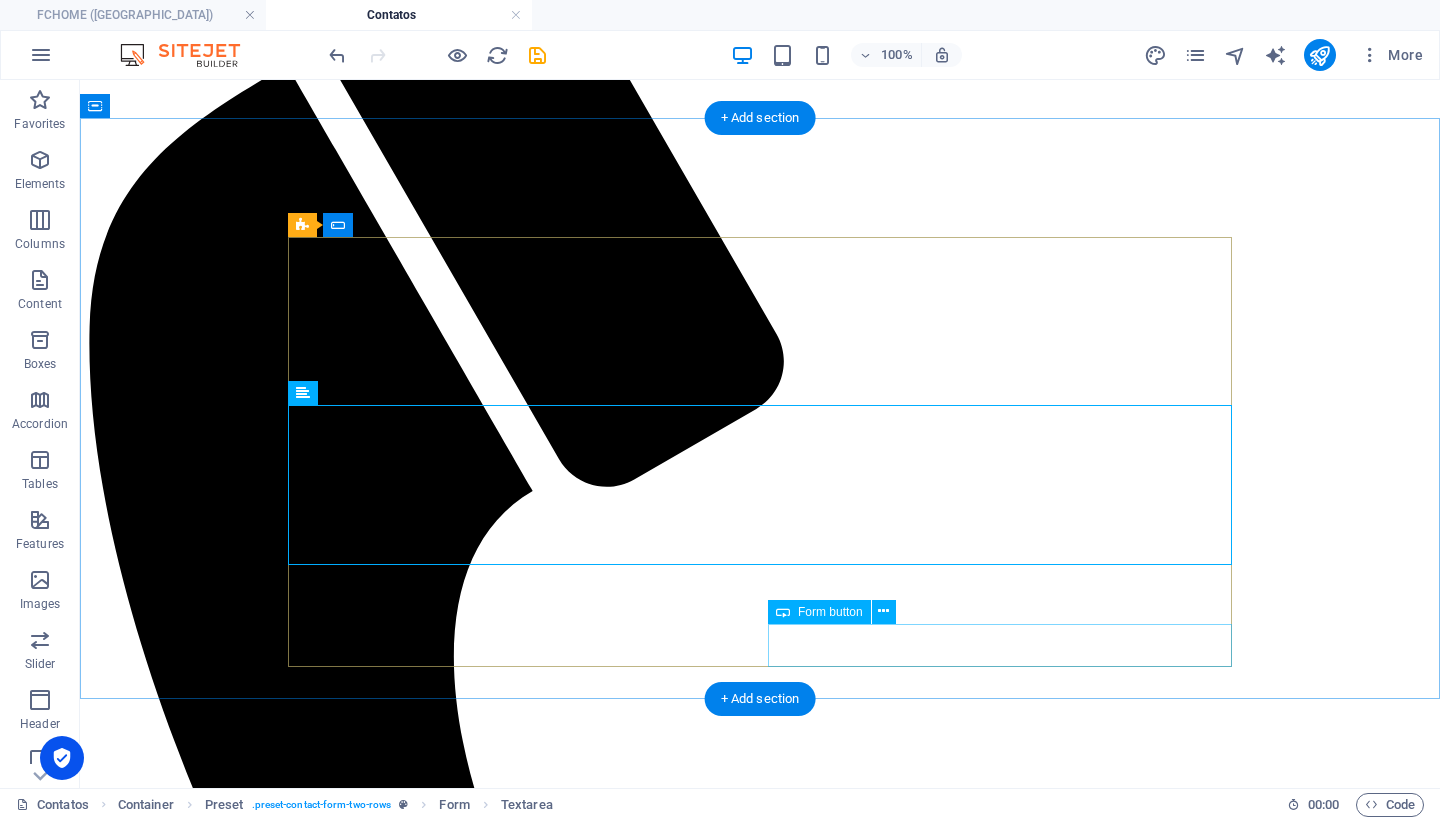click on "ENVIAR" 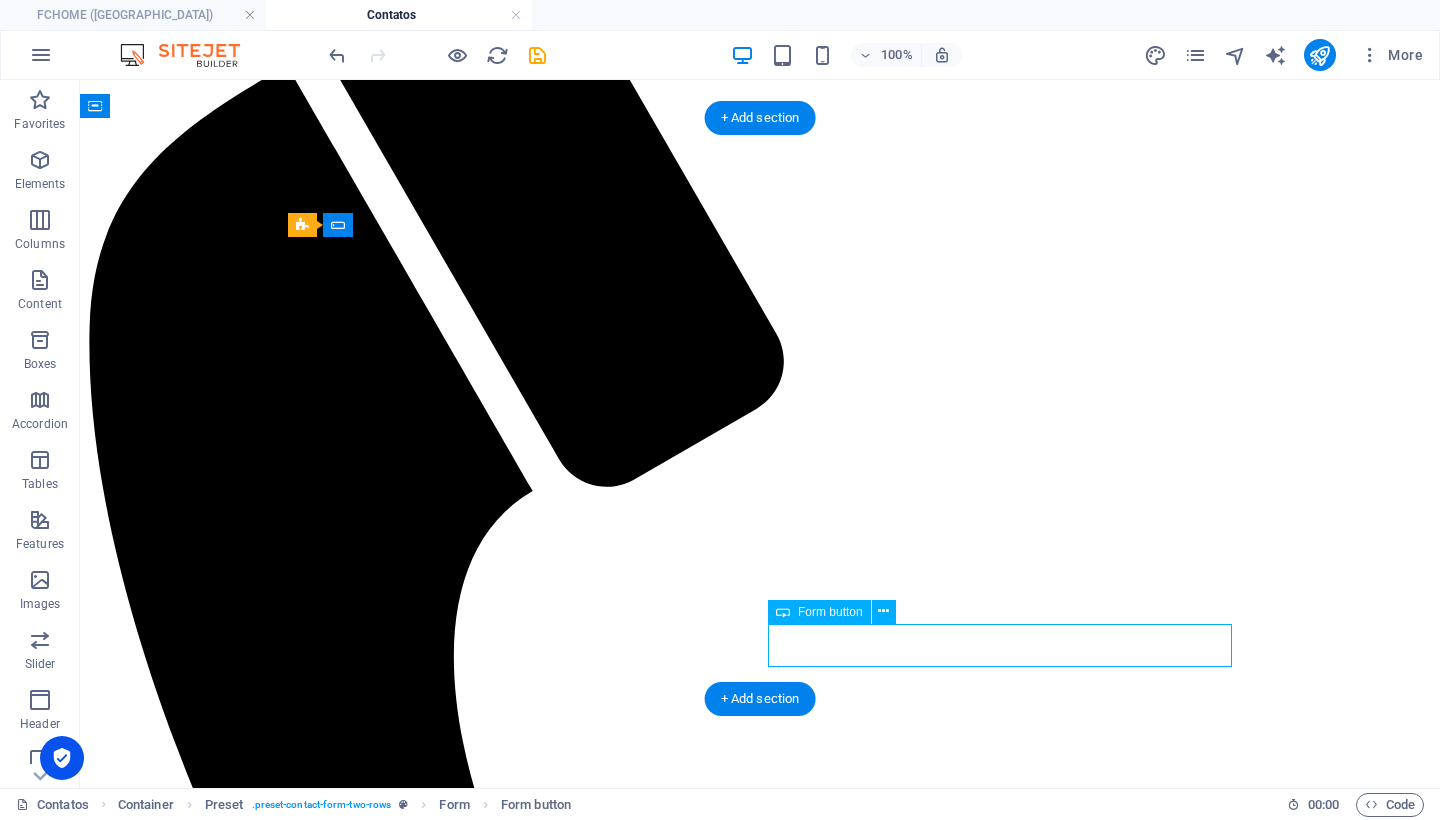 click on "ENVIAR" 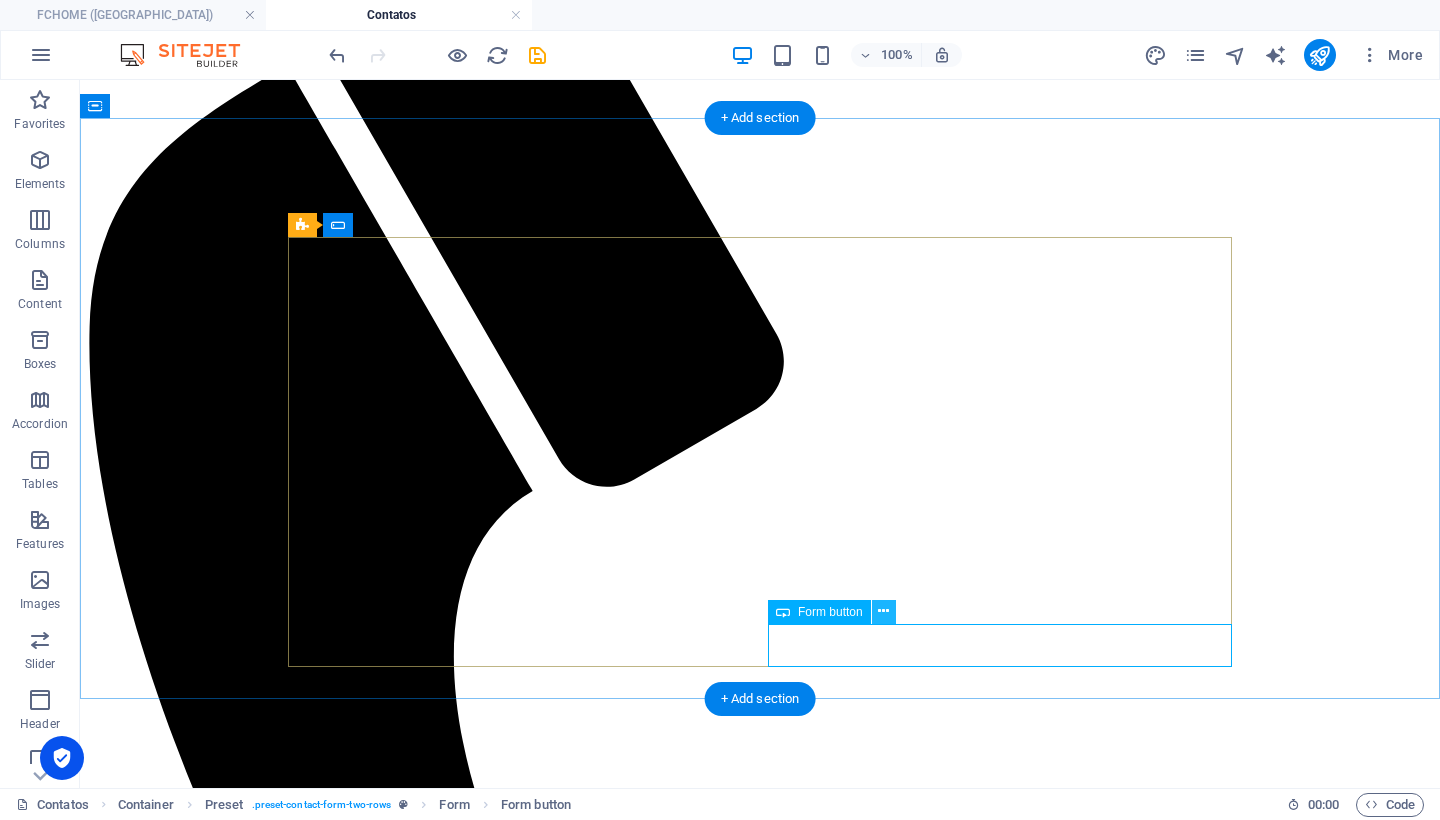 click at bounding box center (883, 611) 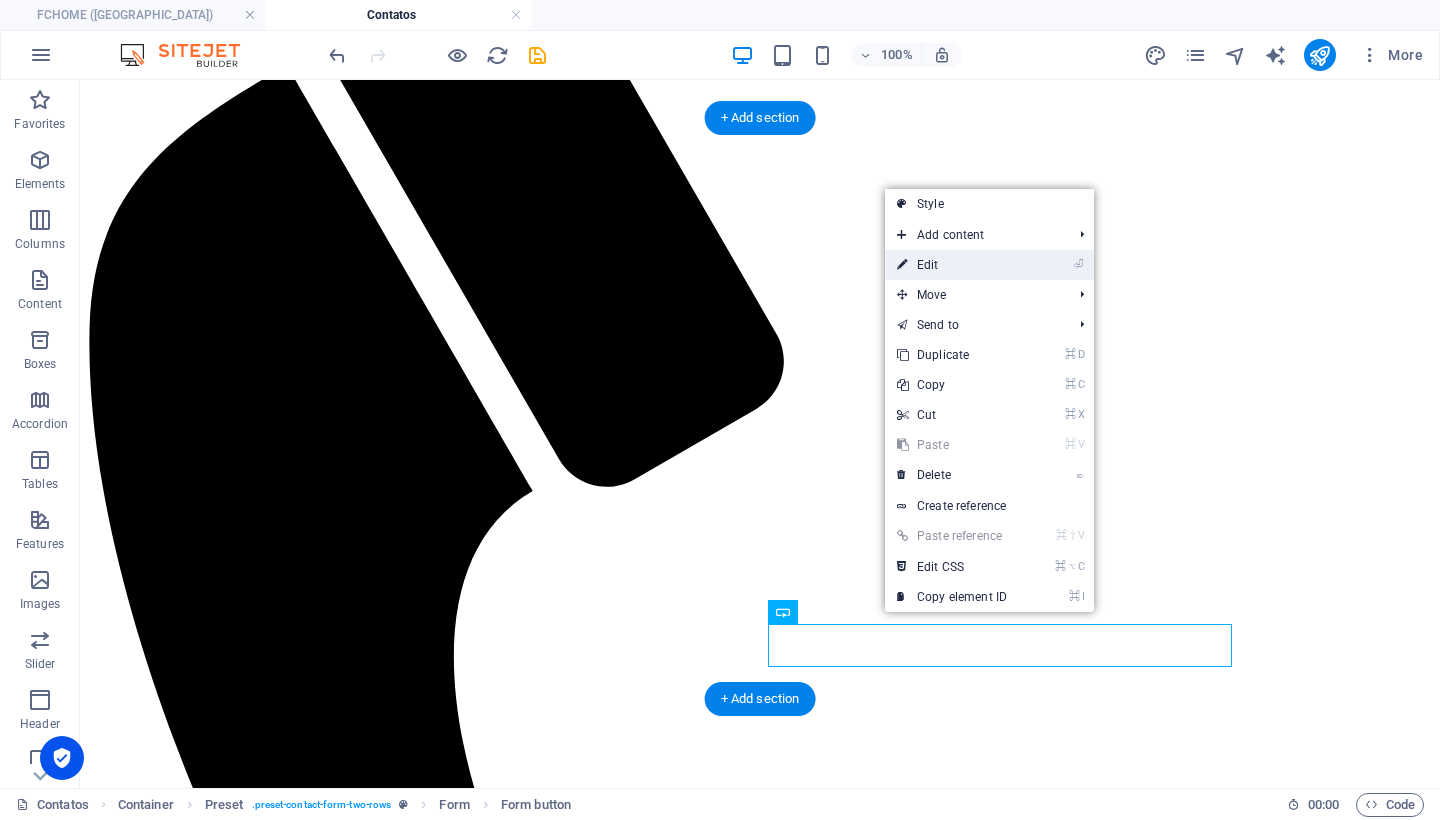 click on "⏎  Edit" at bounding box center (952, 265) 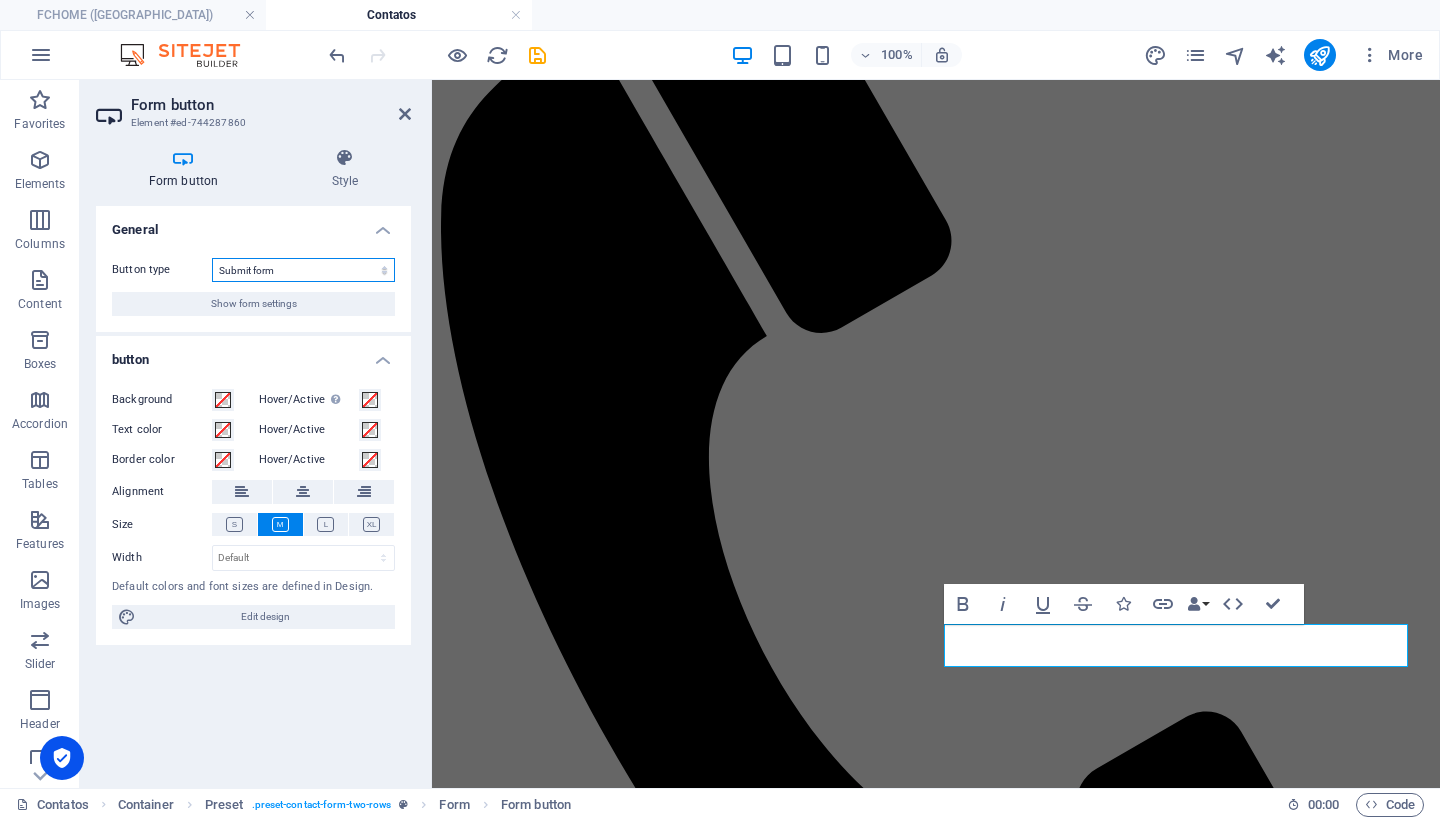click on "Submit form Reset form No action" at bounding box center (303, 270) 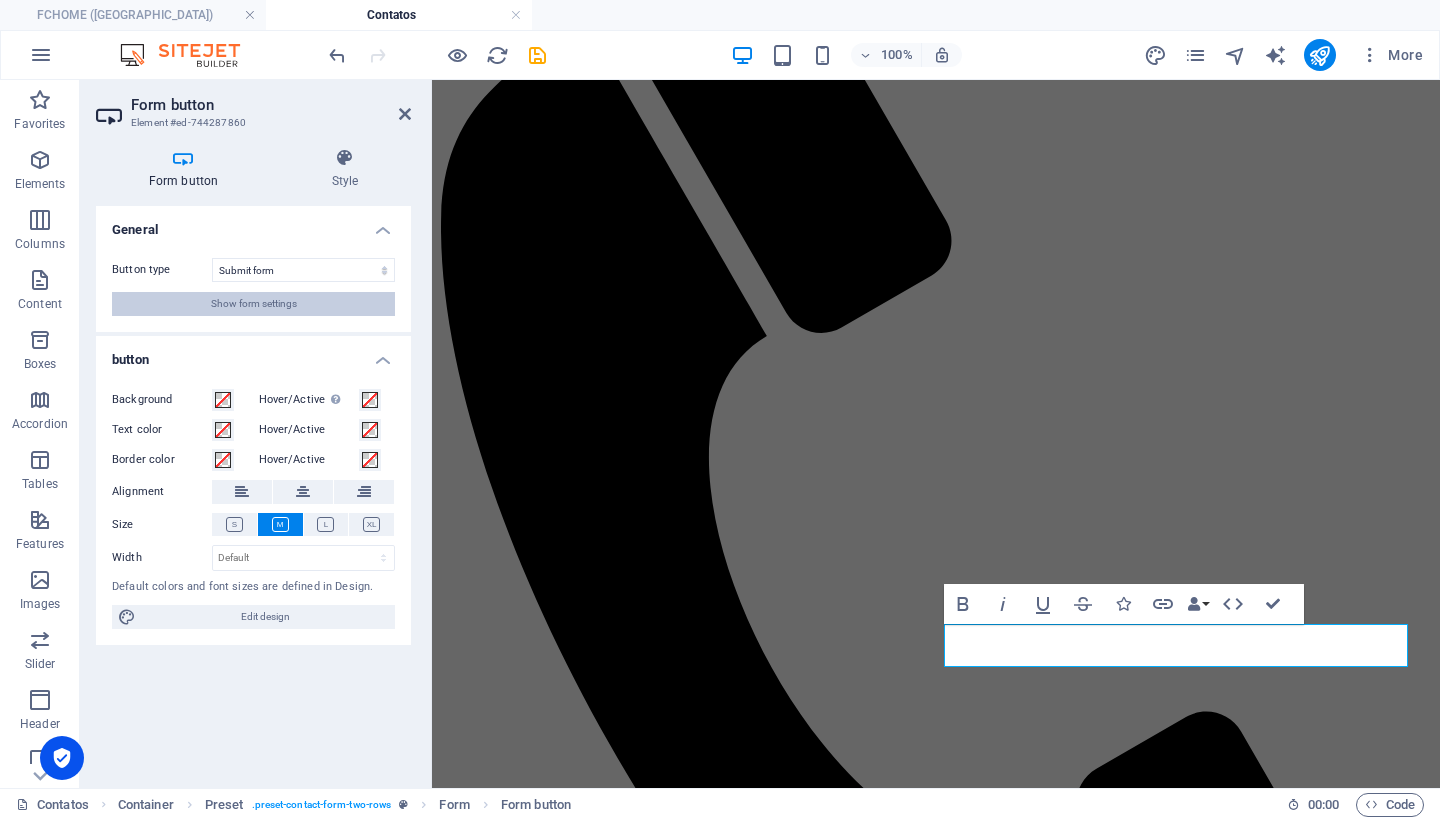 click on "Show form settings" at bounding box center (253, 304) 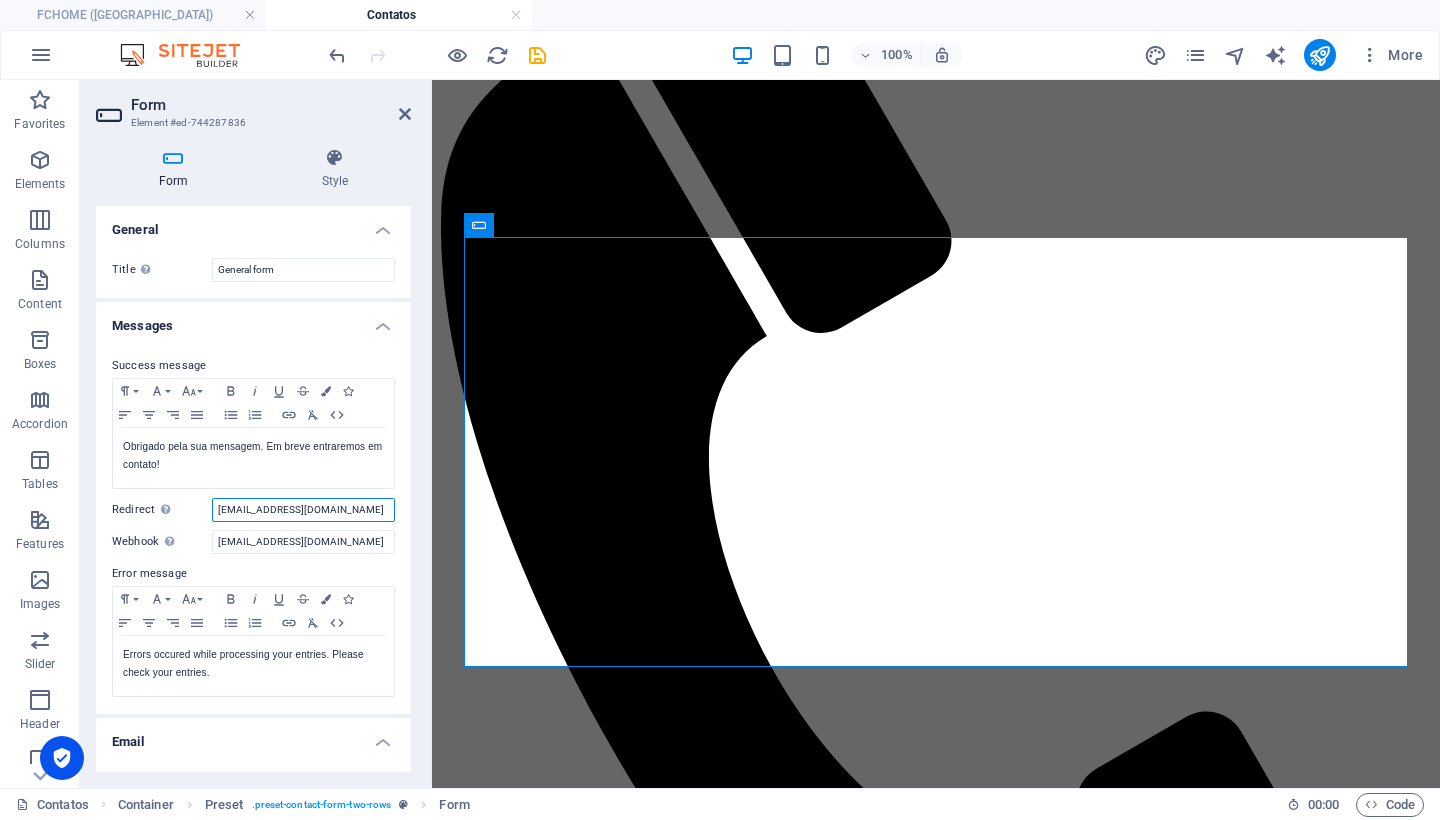 click on "[EMAIL_ADDRESS][DOMAIN_NAME]" at bounding box center [303, 510] 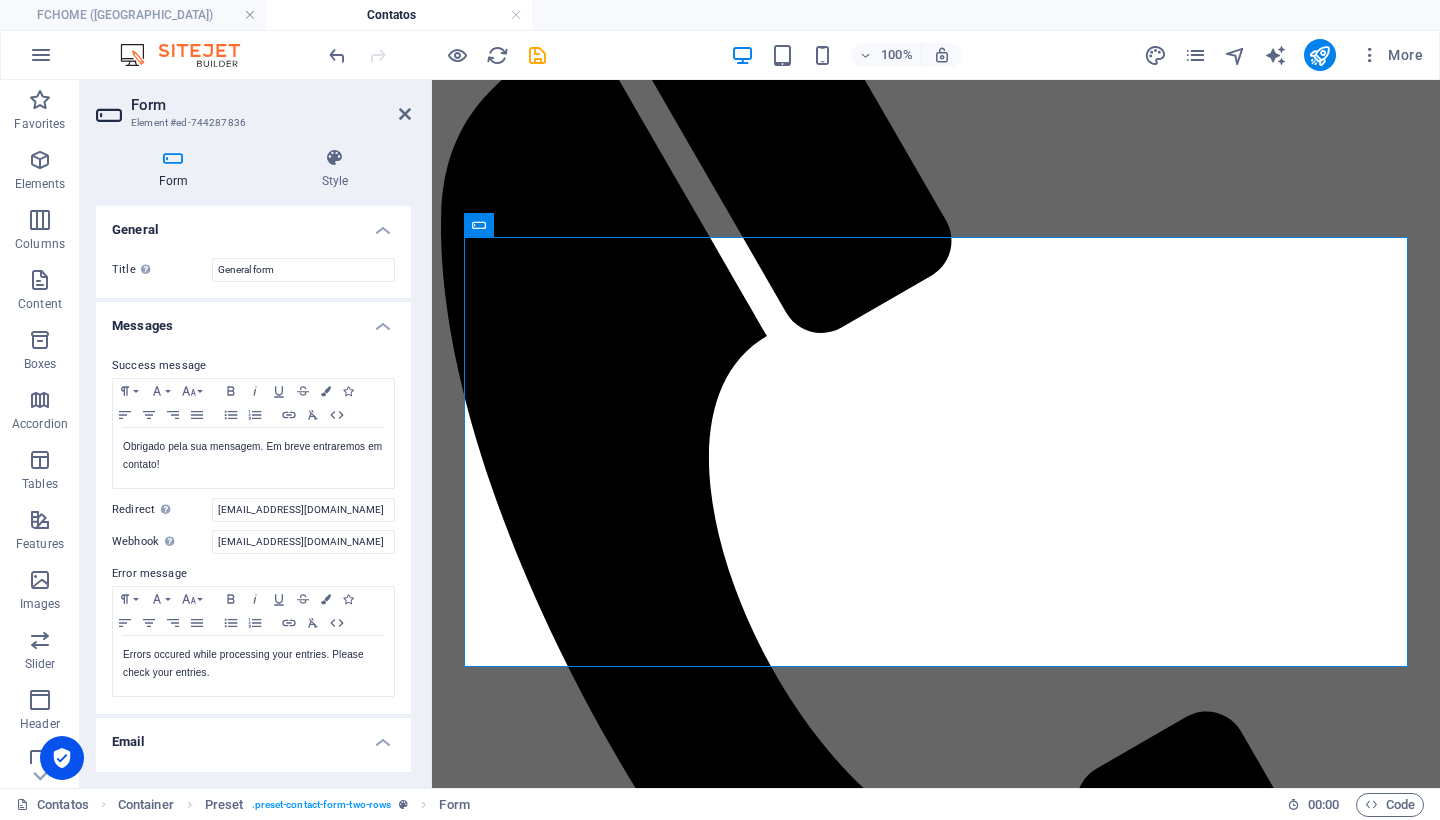 drag, startPoint x: 153, startPoint y: 513, endPoint x: 118, endPoint y: 510, distance: 35.128338 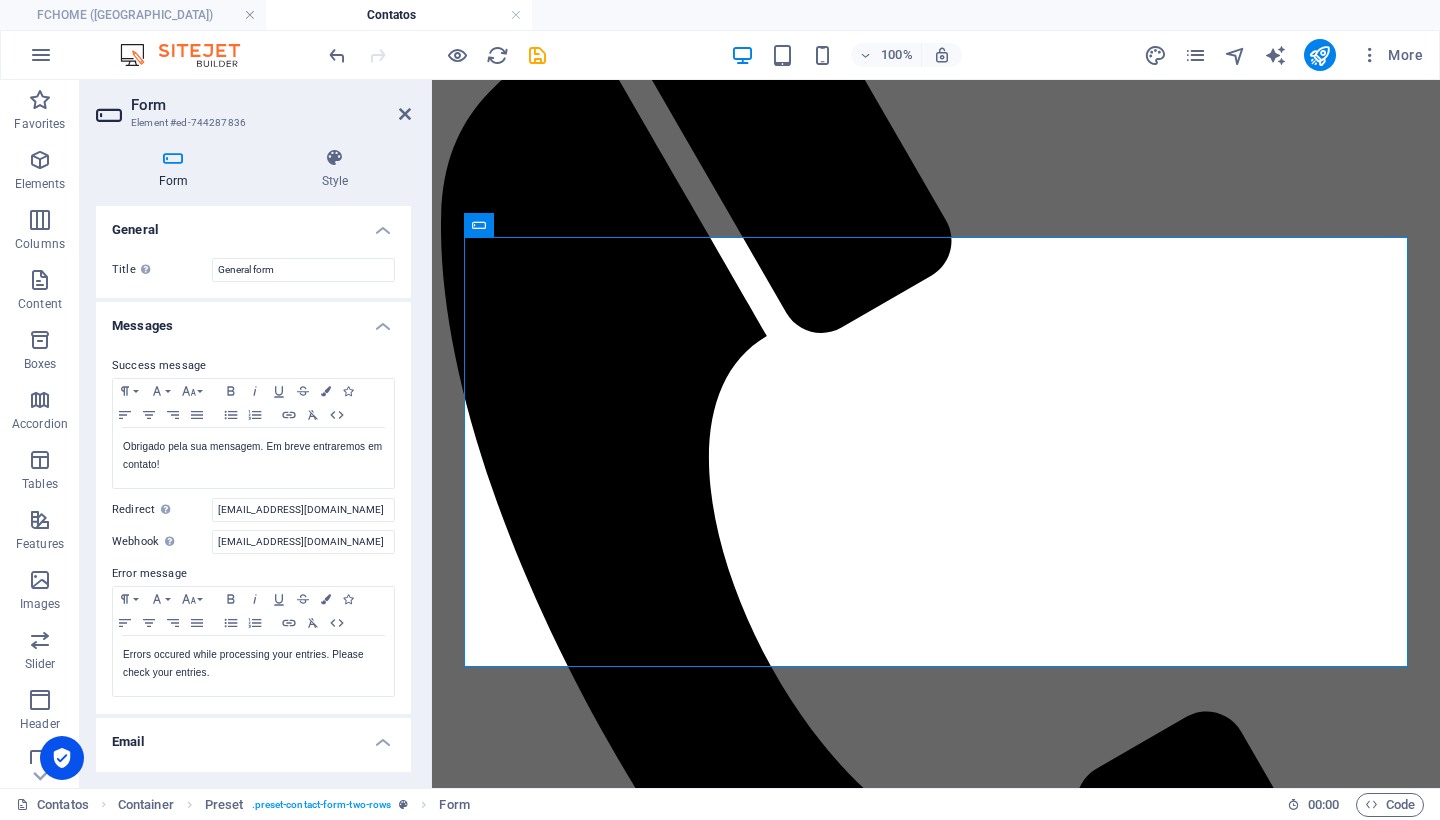 click on "Redirect Define a redirect target upon successful form submission; for example, a success page." at bounding box center (162, 510) 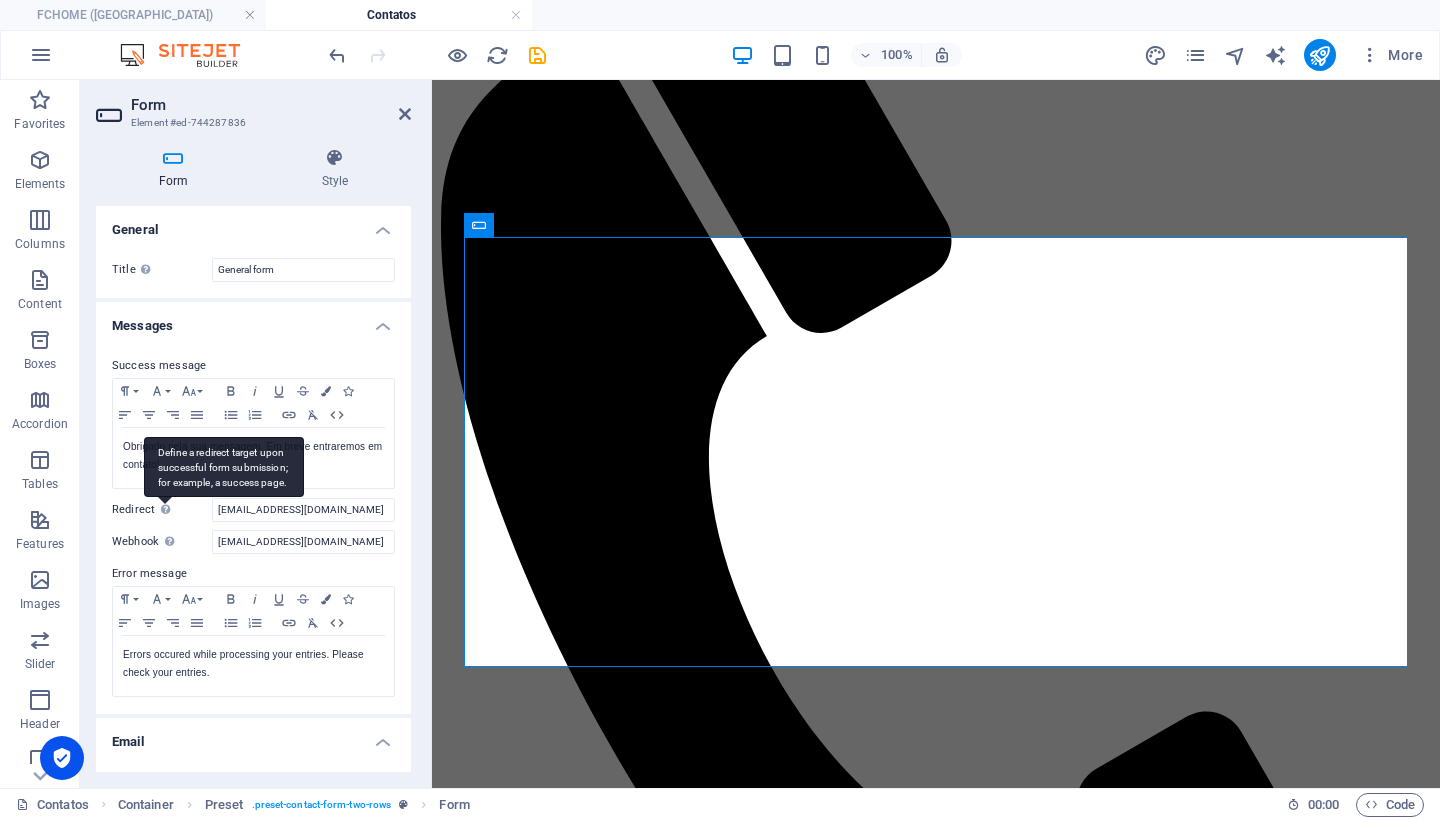 drag, startPoint x: 113, startPoint y: 509, endPoint x: 169, endPoint y: 509, distance: 56 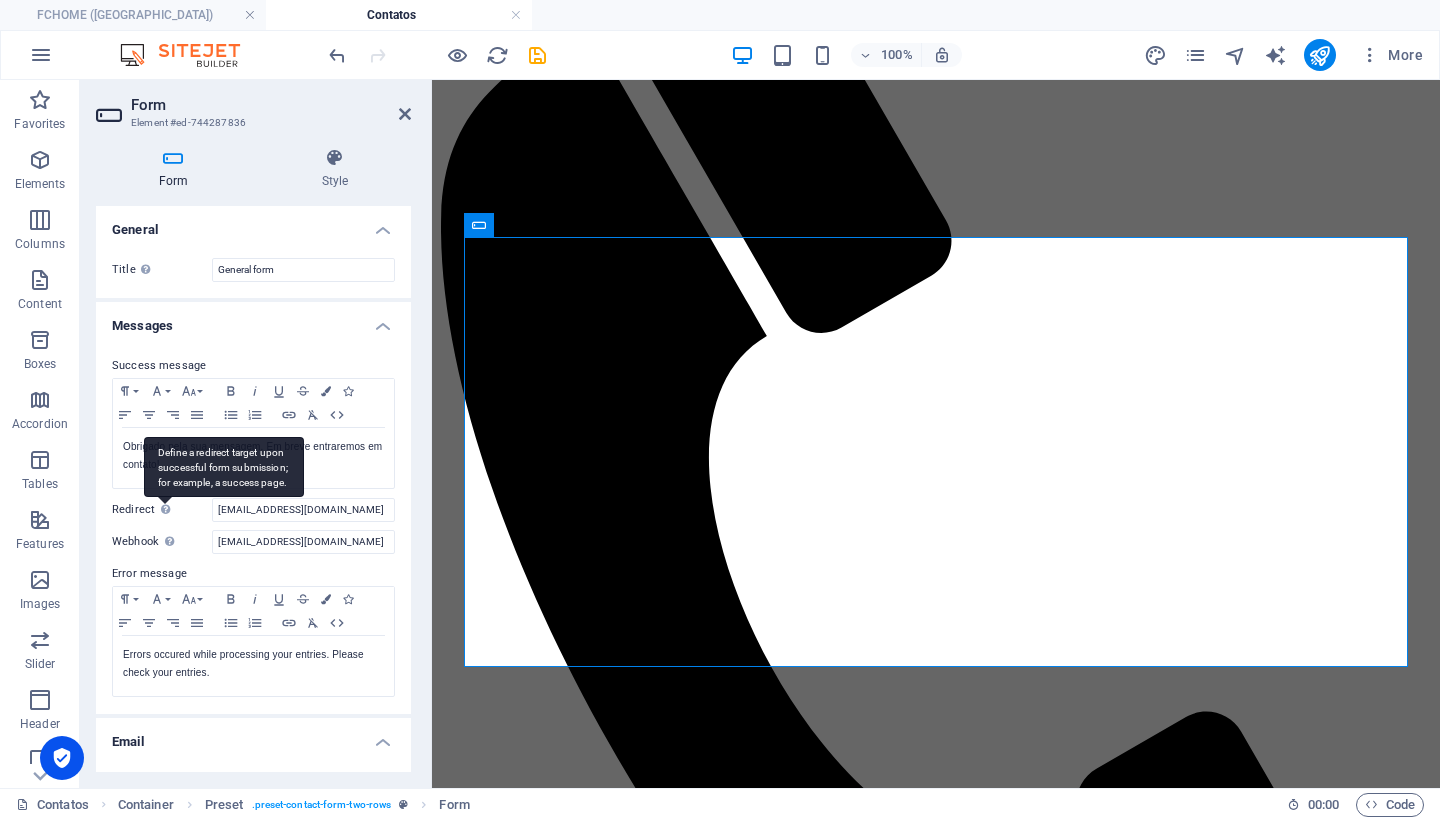 click on "[EMAIL_ADDRESS][DOMAIN_NAME]" at bounding box center [303, 510] 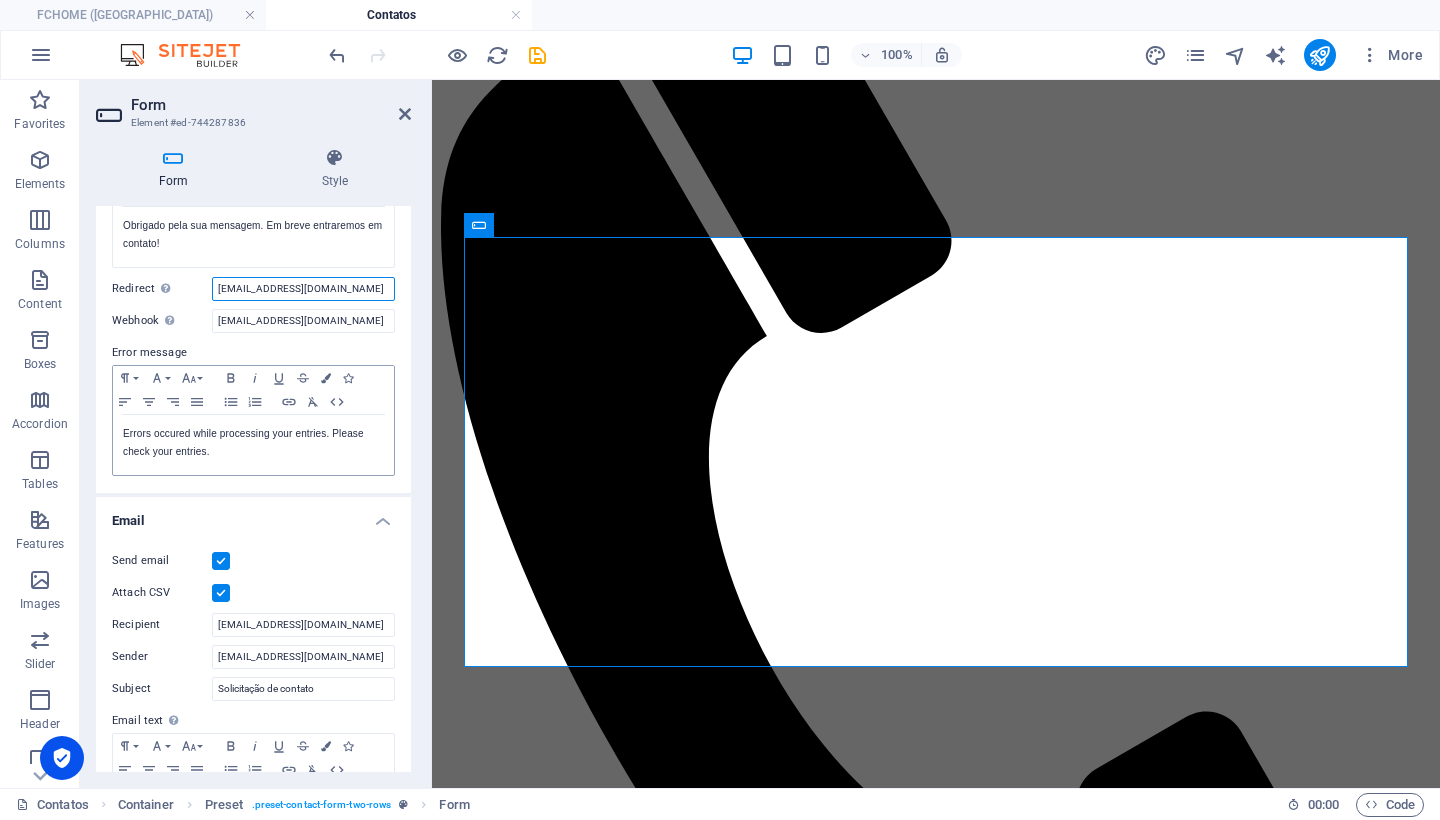 scroll, scrollTop: 216, scrollLeft: 0, axis: vertical 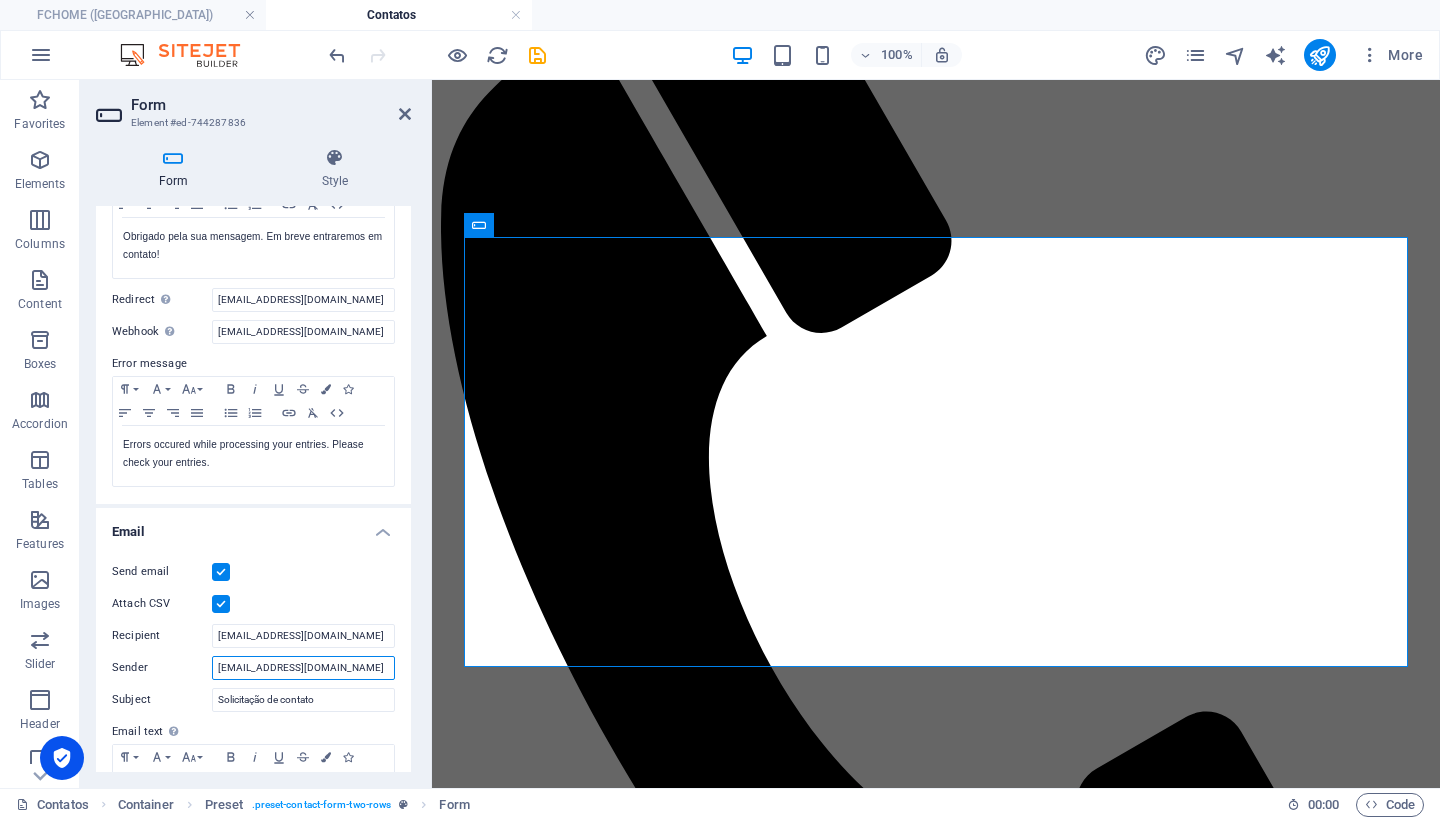 click on "[EMAIL_ADDRESS][DOMAIN_NAME]" at bounding box center (303, 668) 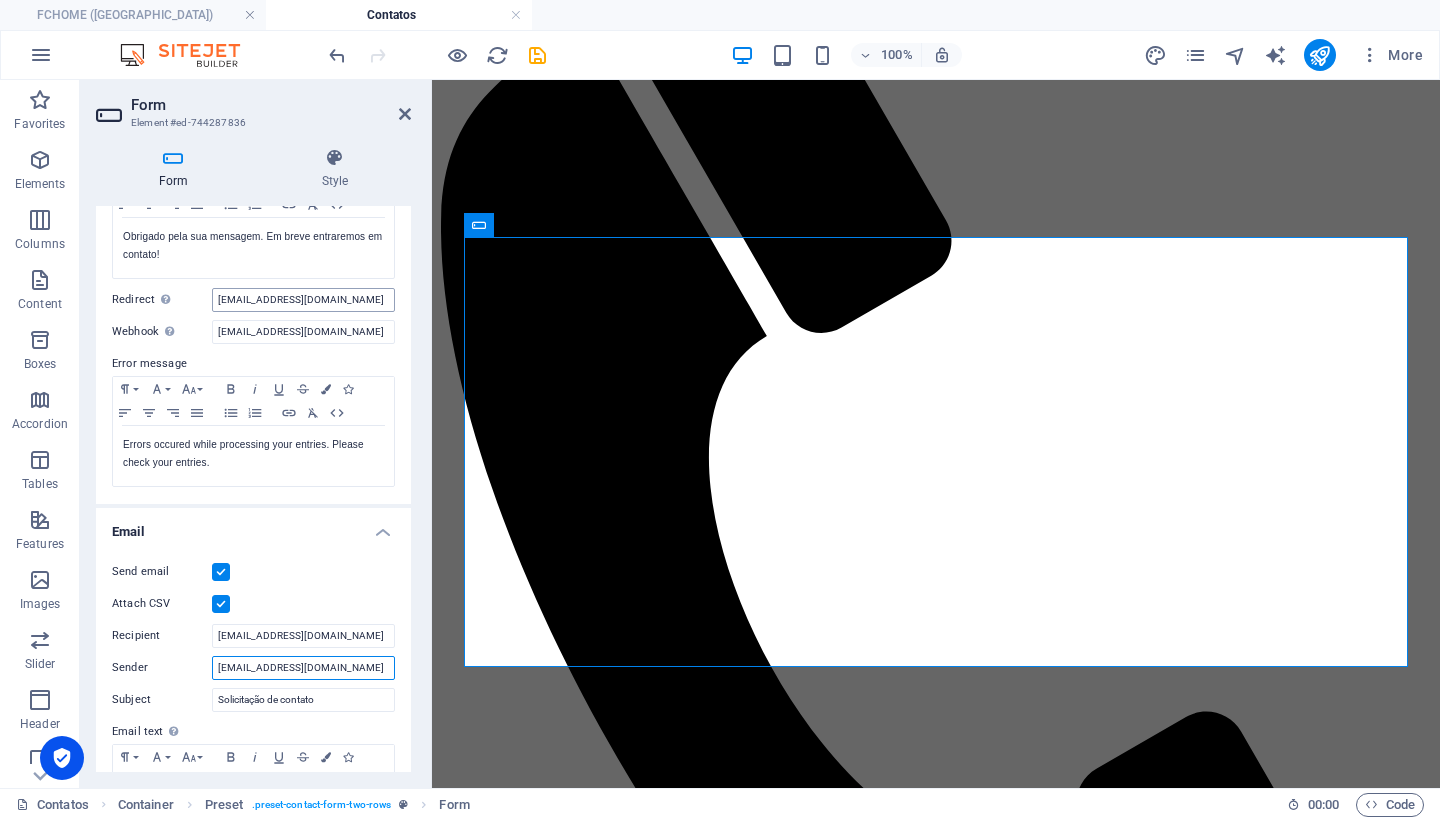 type on "[EMAIL_ADDRESS][DOMAIN_NAME]" 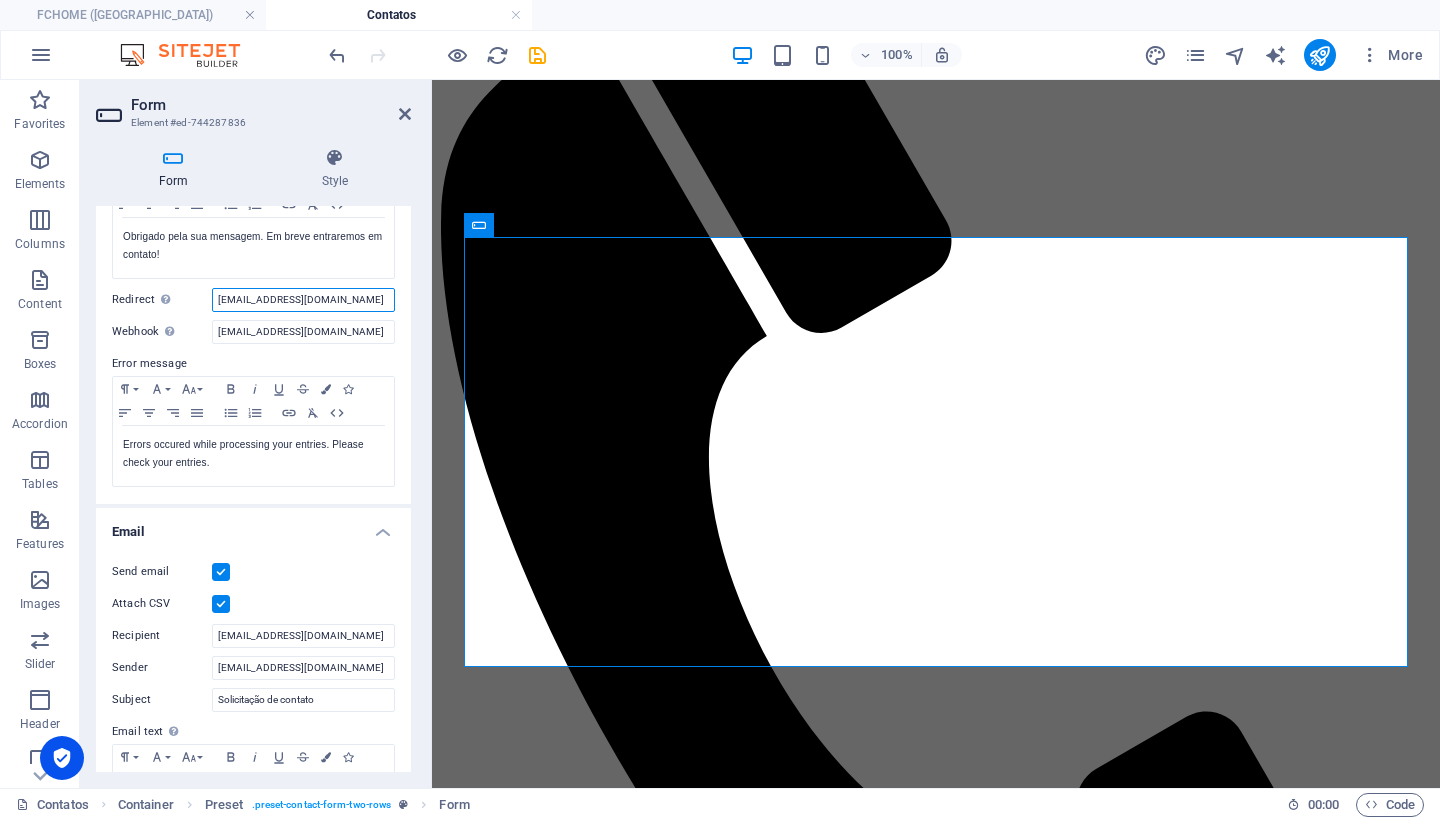 click on "[EMAIL_ADDRESS][DOMAIN_NAME]" at bounding box center (303, 300) 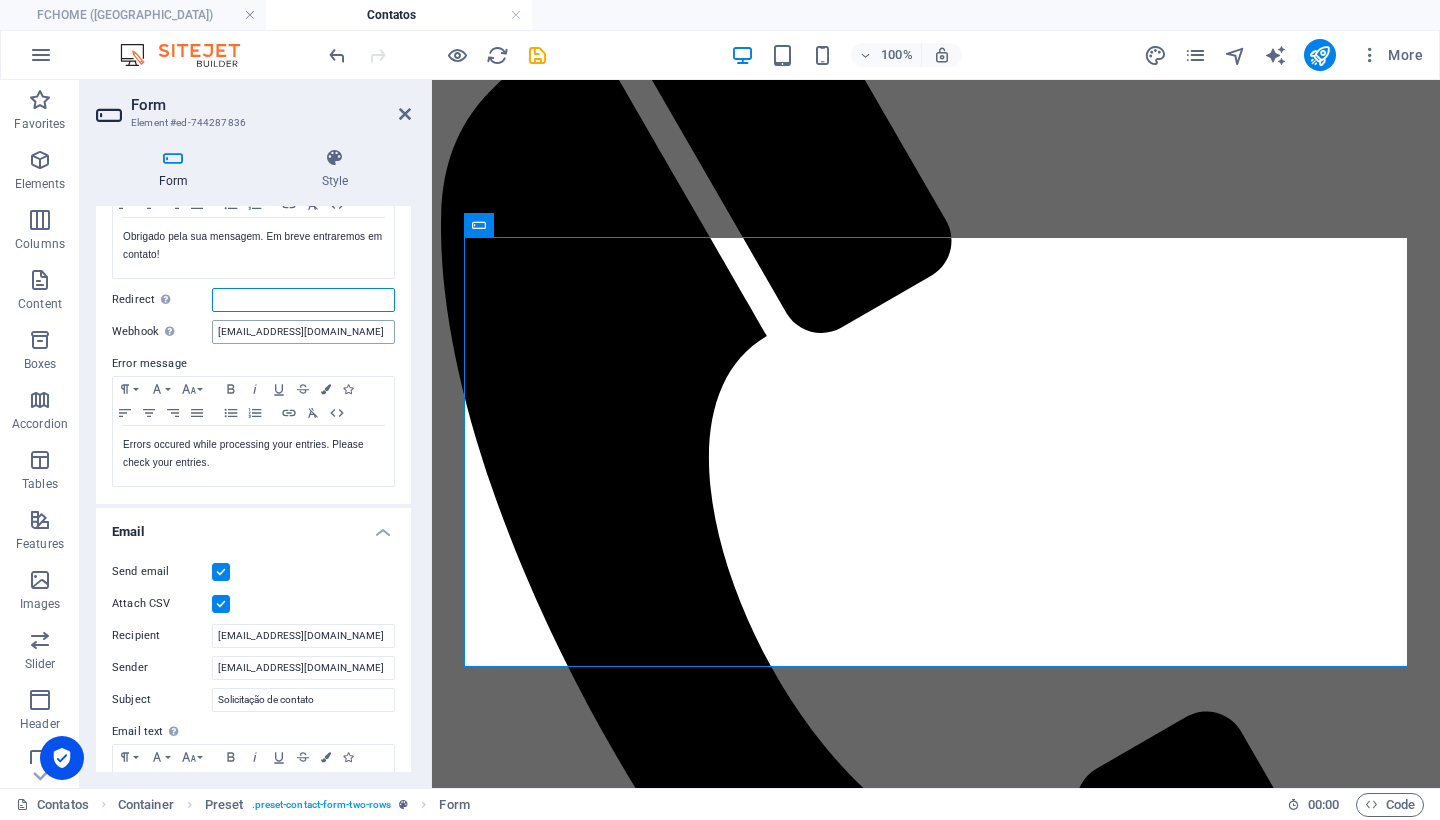 paste on "[URL][DOMAIN_NAME]" 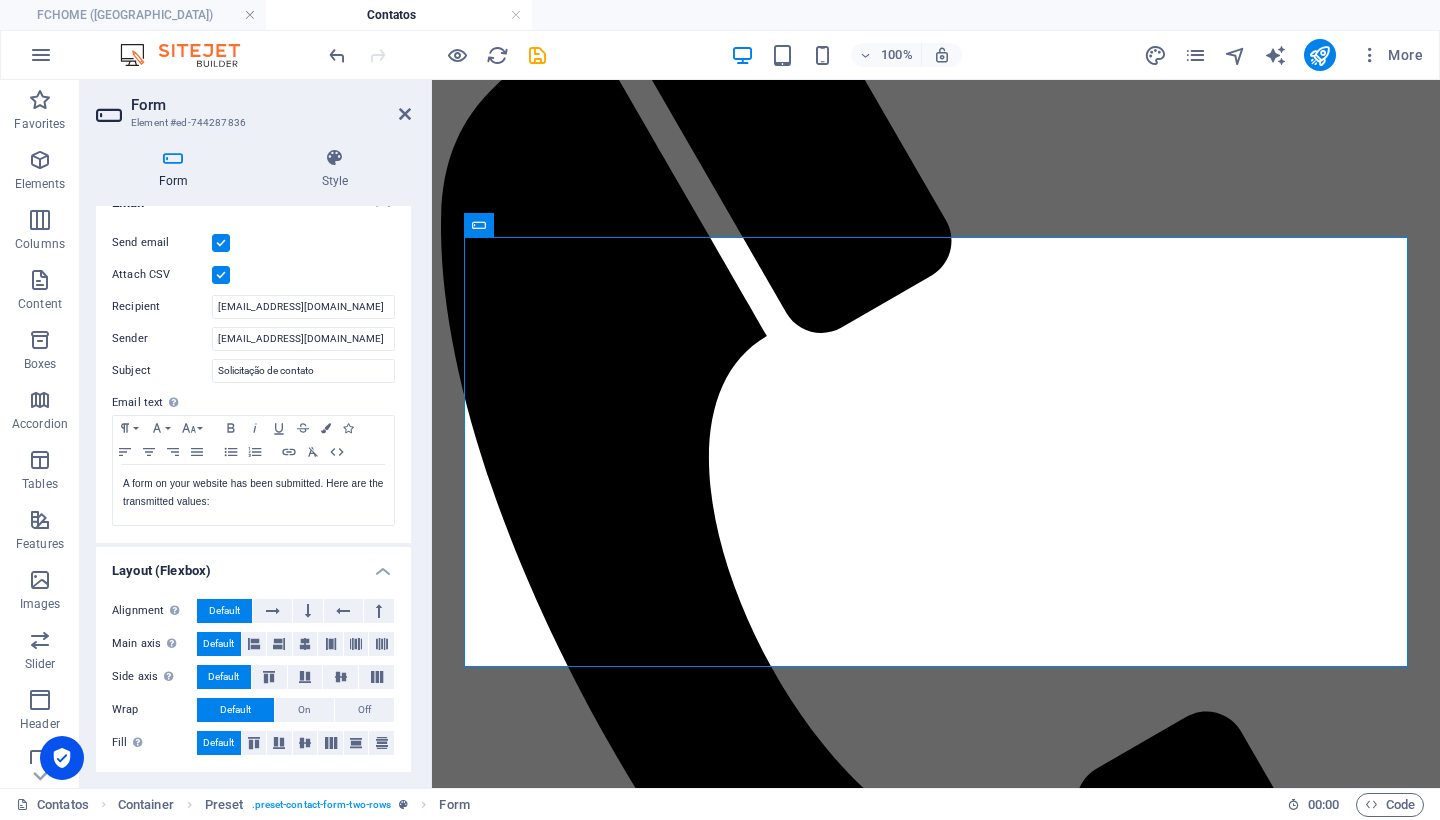 scroll, scrollTop: 538, scrollLeft: 0, axis: vertical 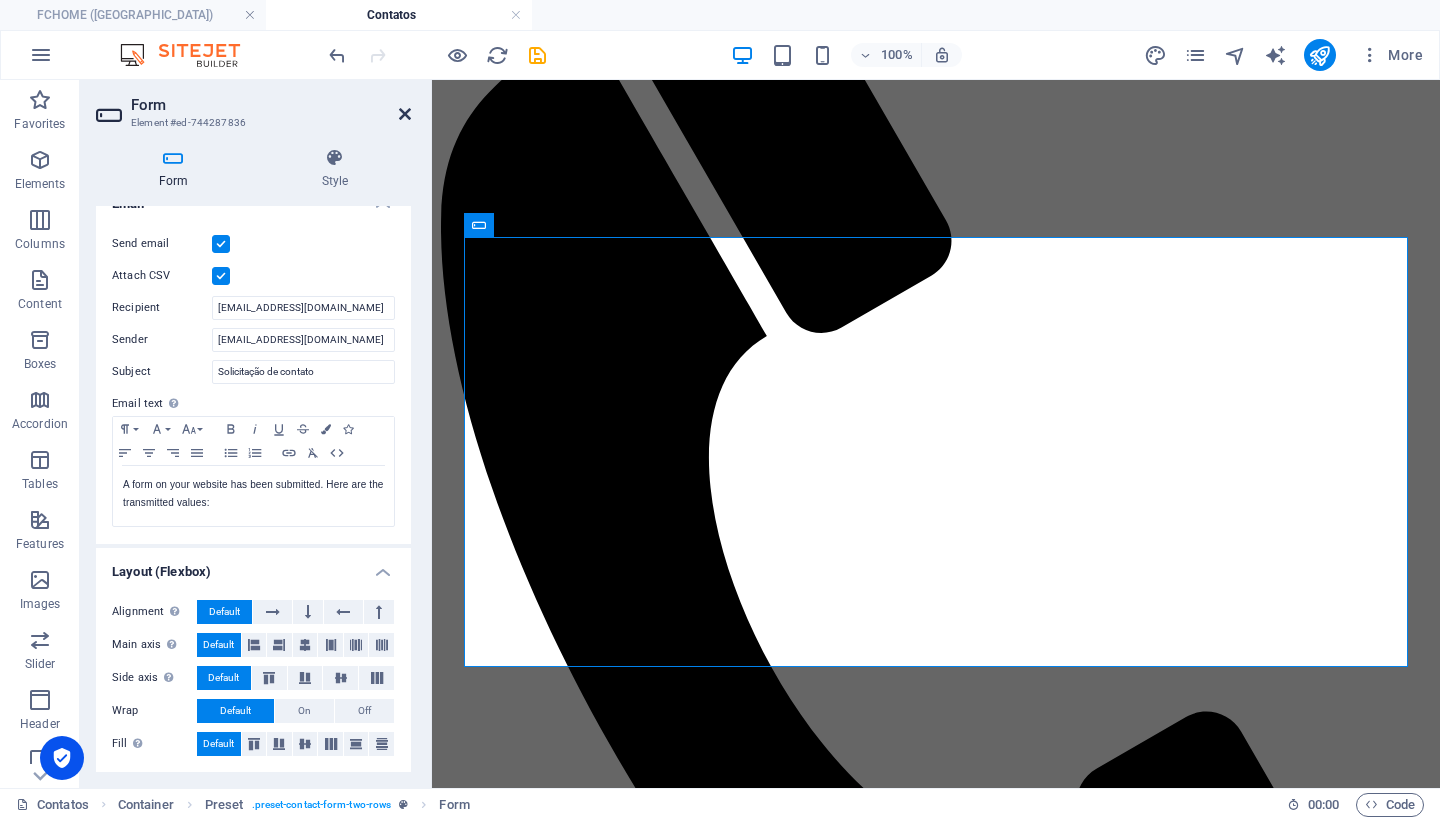 click at bounding box center (405, 114) 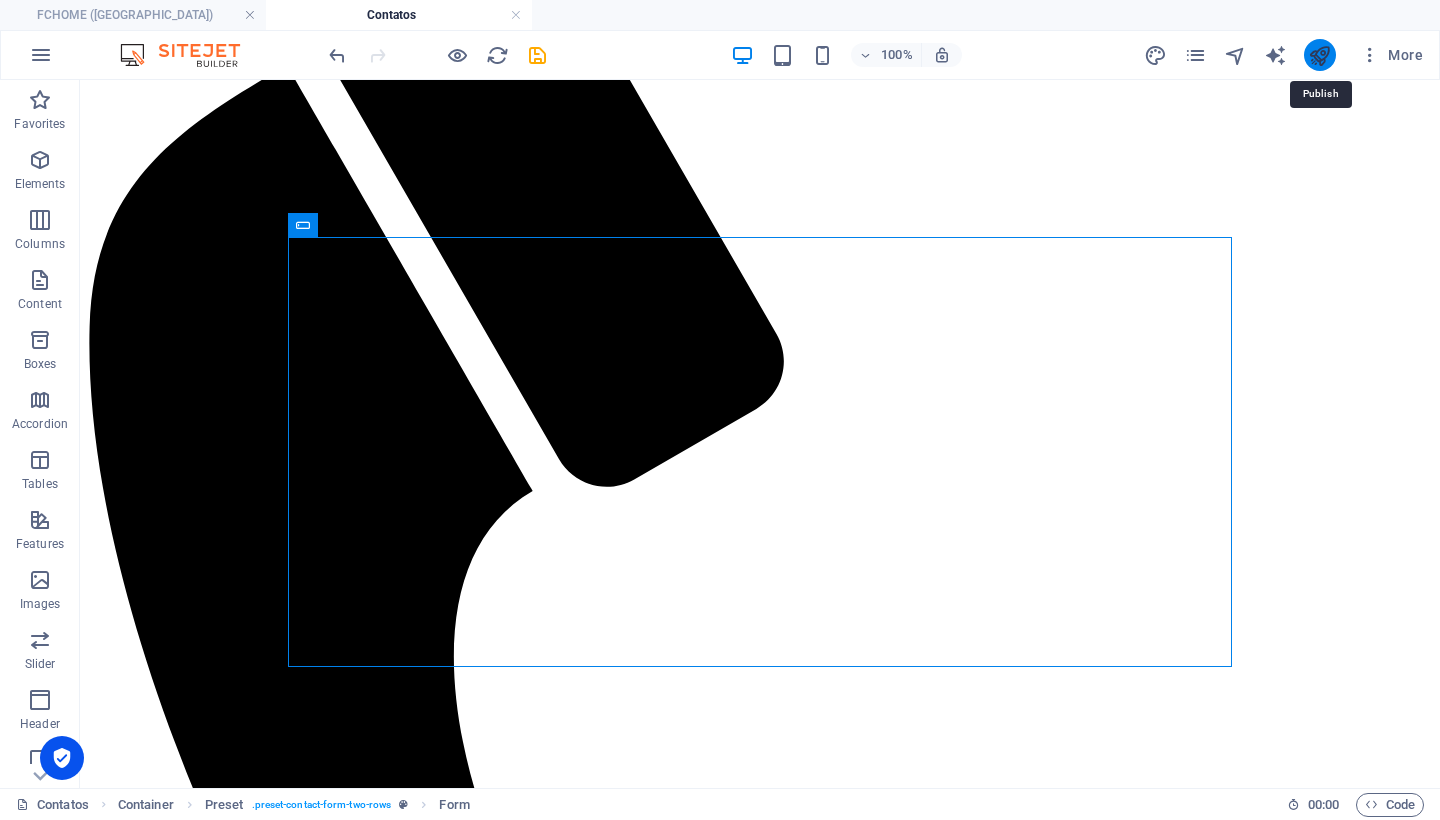 click at bounding box center (1319, 55) 